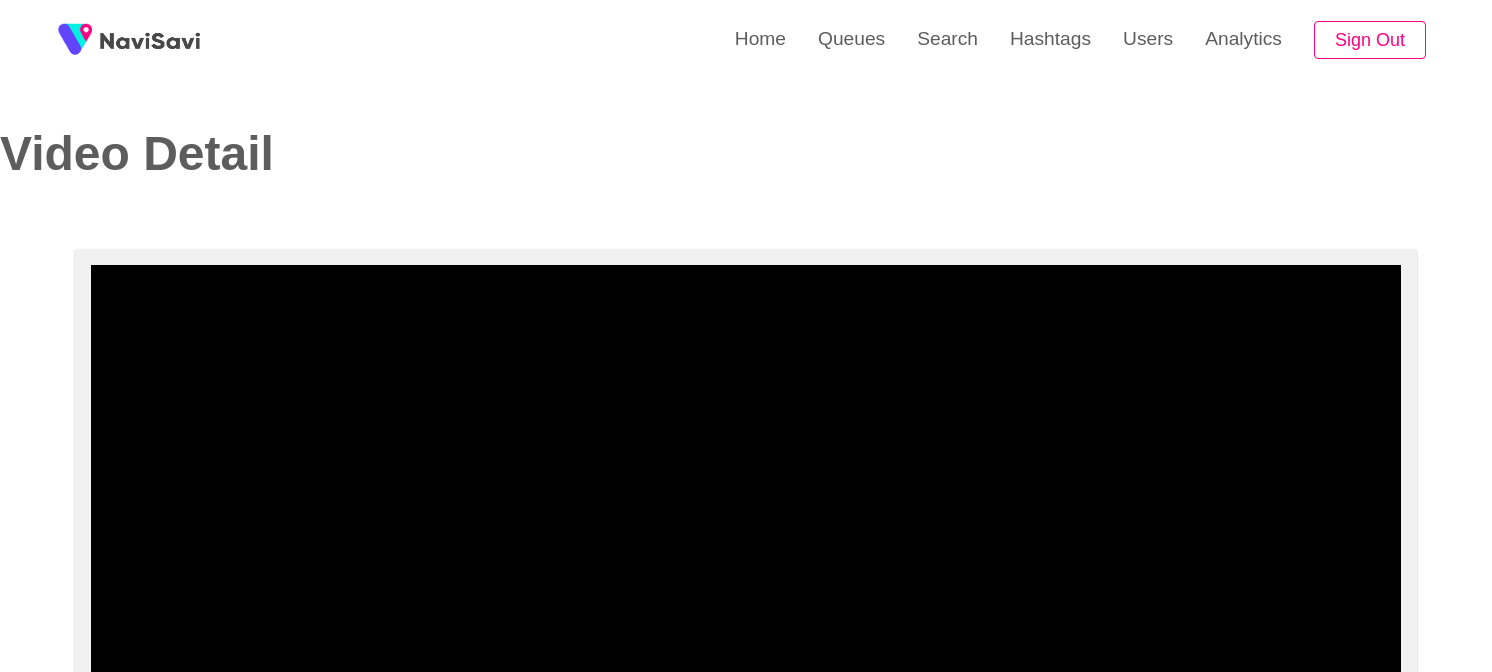 scroll, scrollTop: 184, scrollLeft: 0, axis: vertical 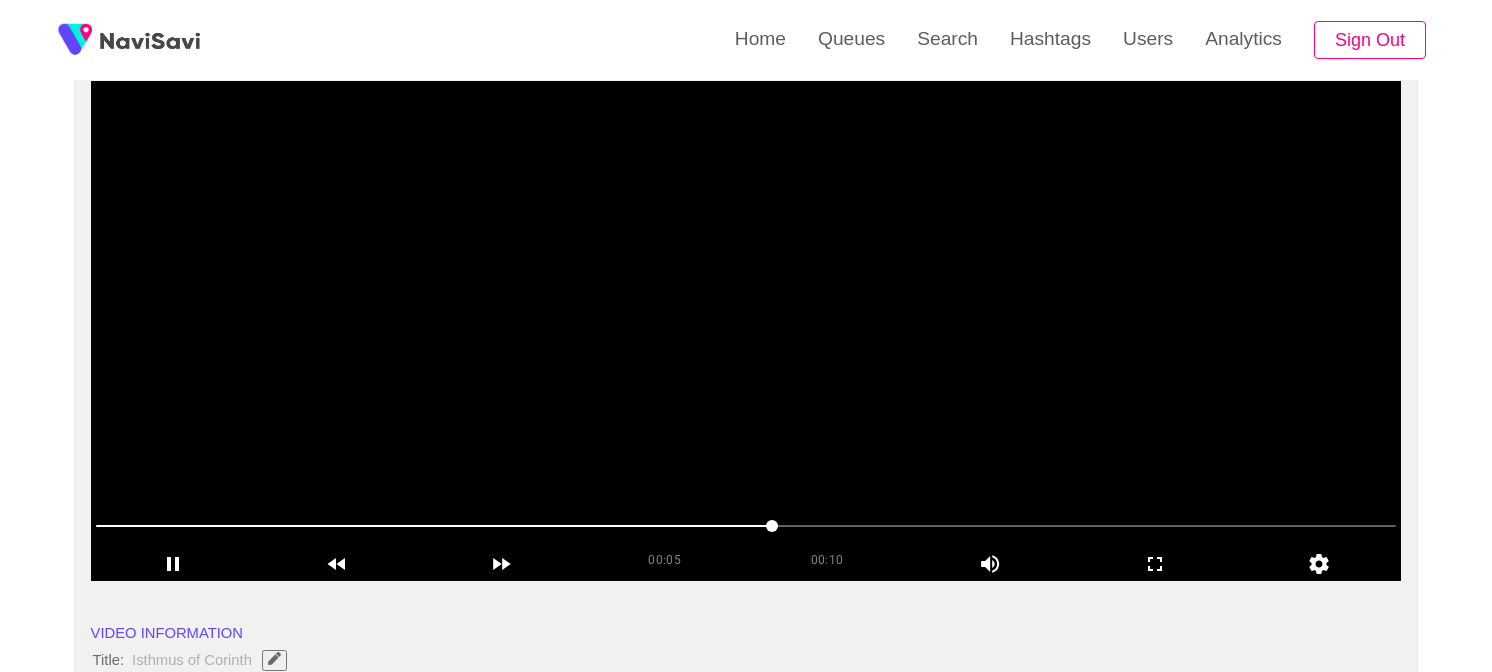 click at bounding box center (746, 331) 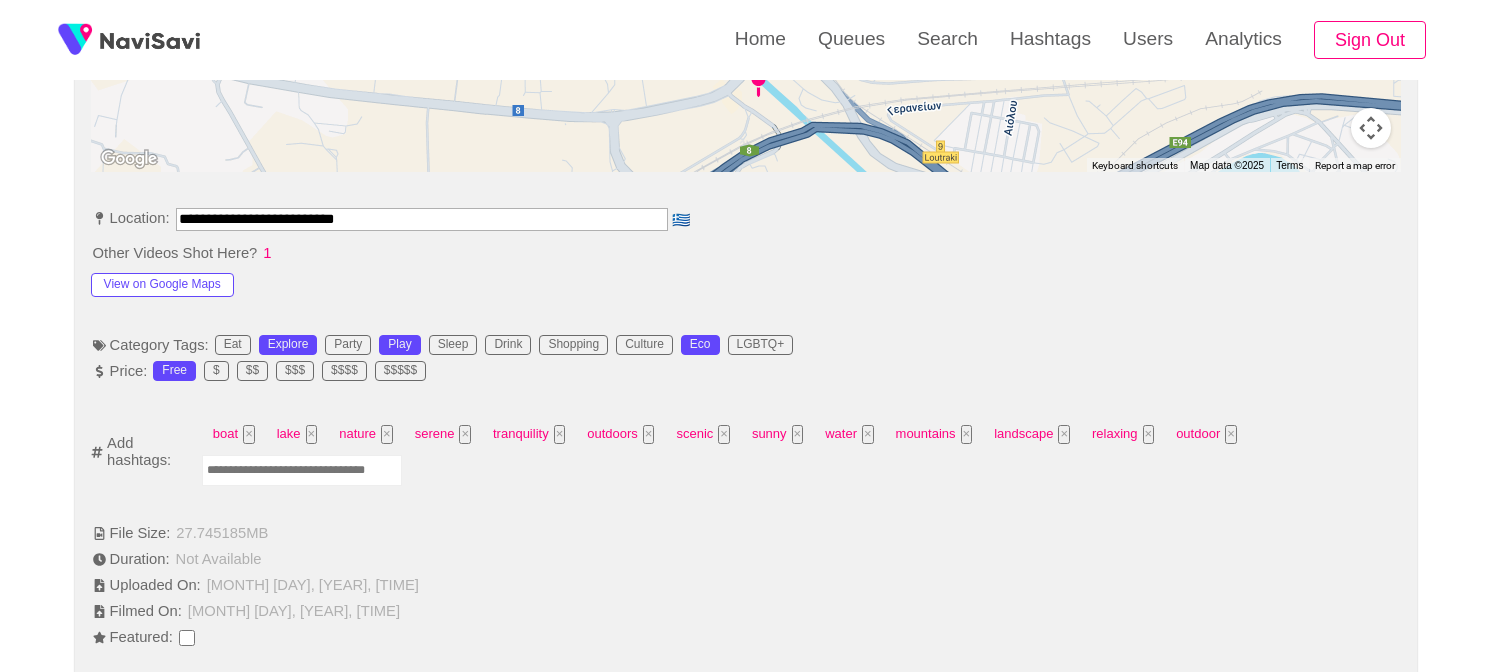 scroll, scrollTop: 1000, scrollLeft: 0, axis: vertical 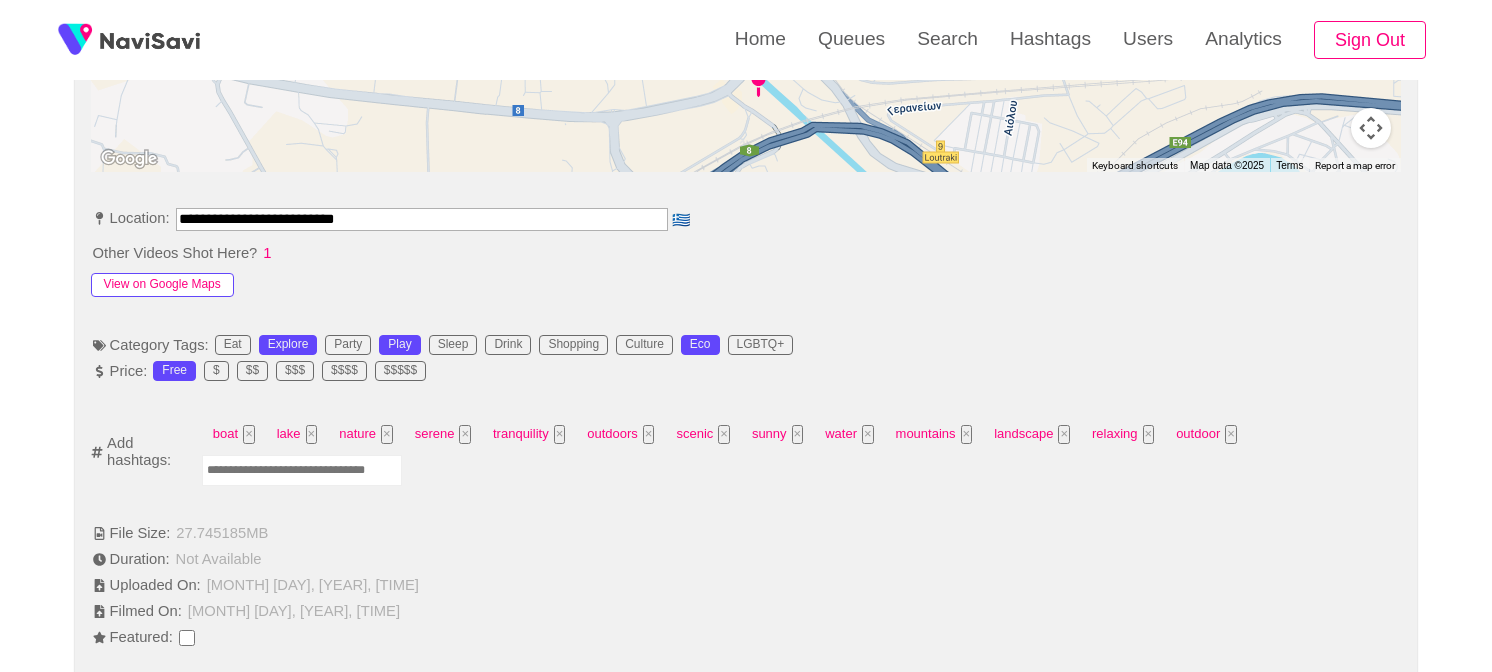 click on "View on Google Maps" at bounding box center (162, 285) 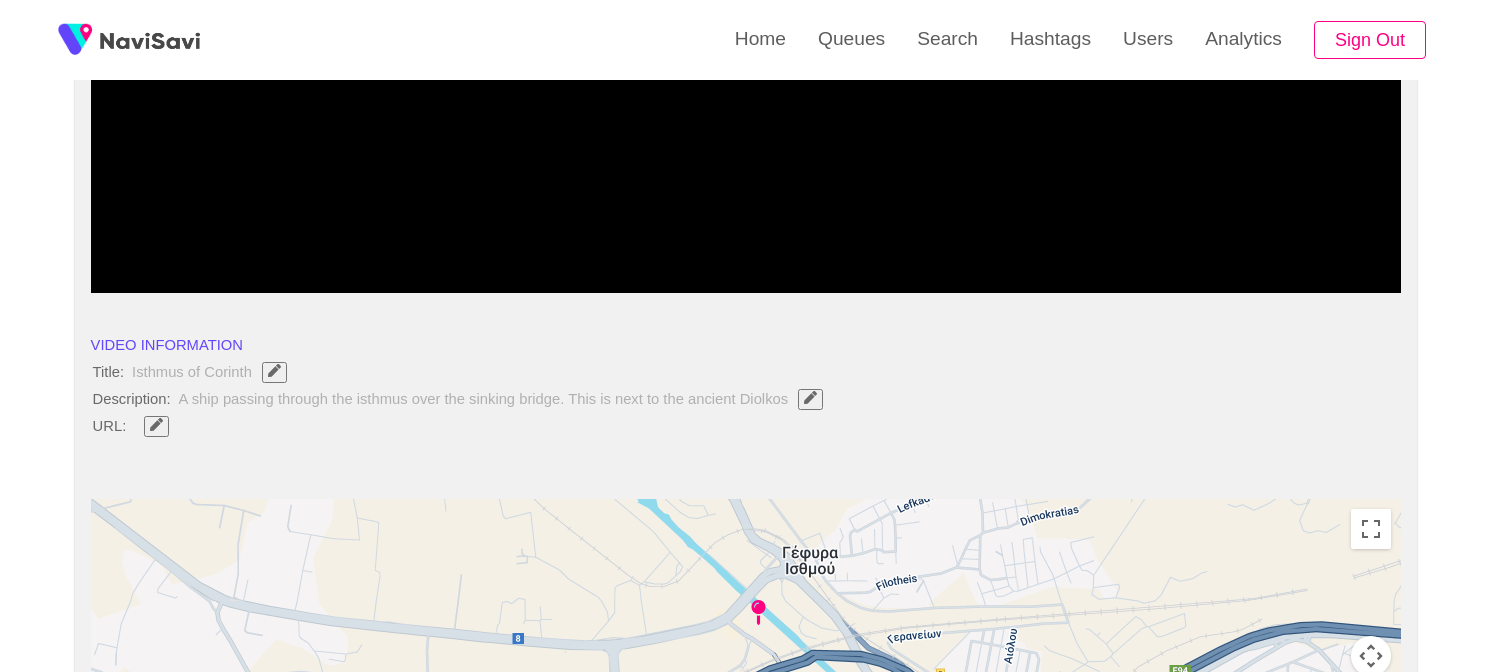 scroll, scrollTop: 52, scrollLeft: 0, axis: vertical 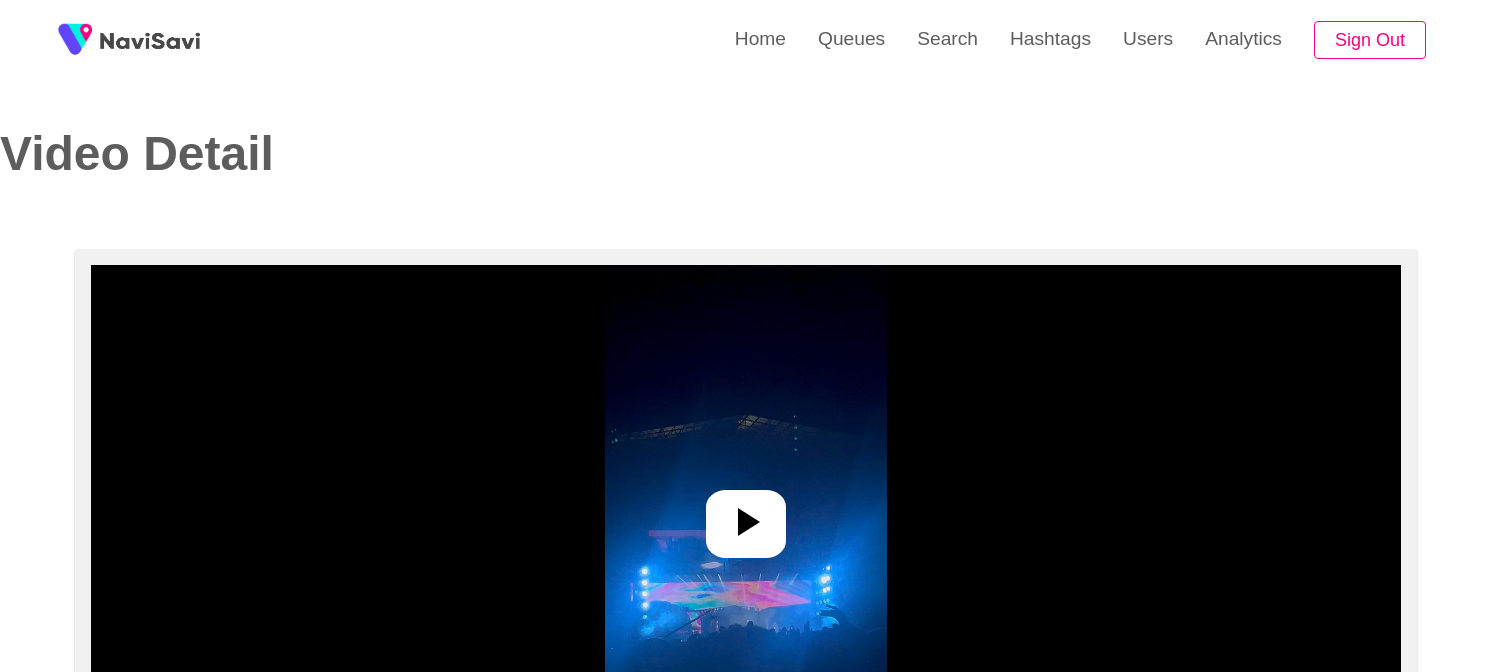 click at bounding box center [745, 515] 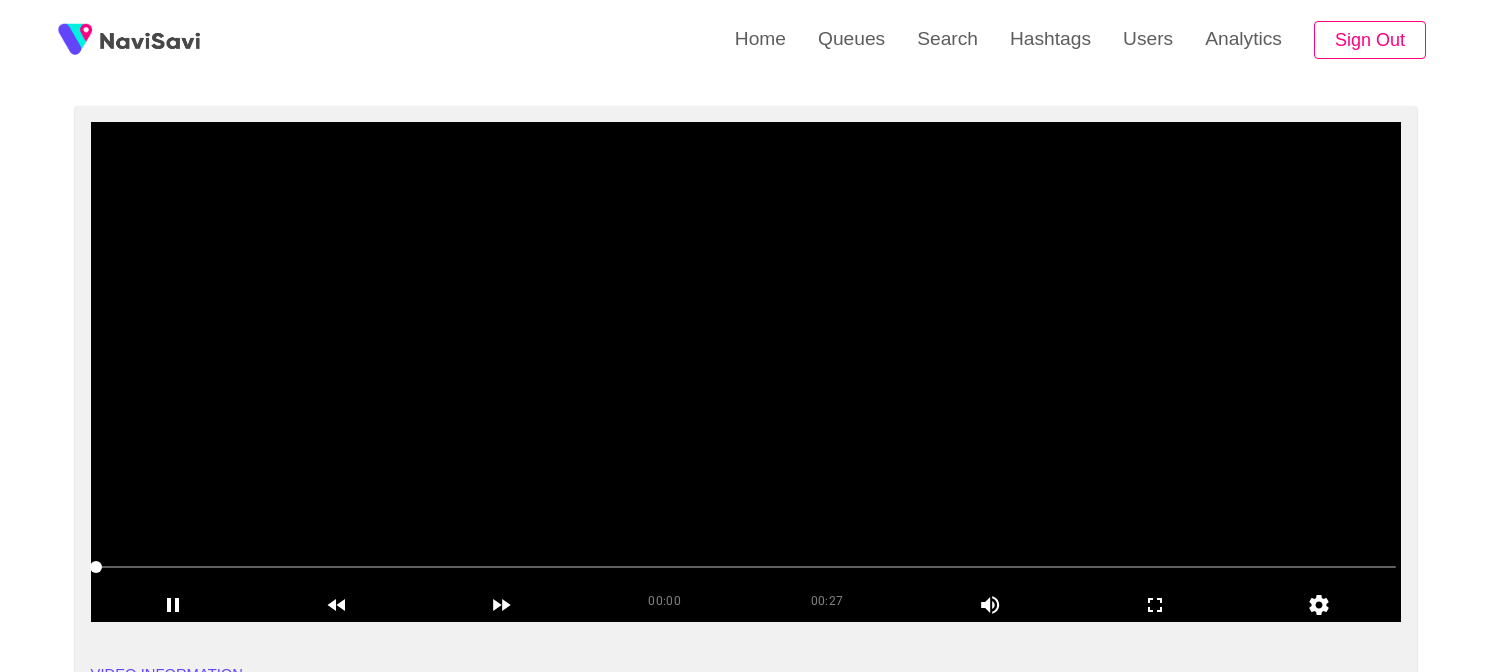 scroll, scrollTop: 140, scrollLeft: 0, axis: vertical 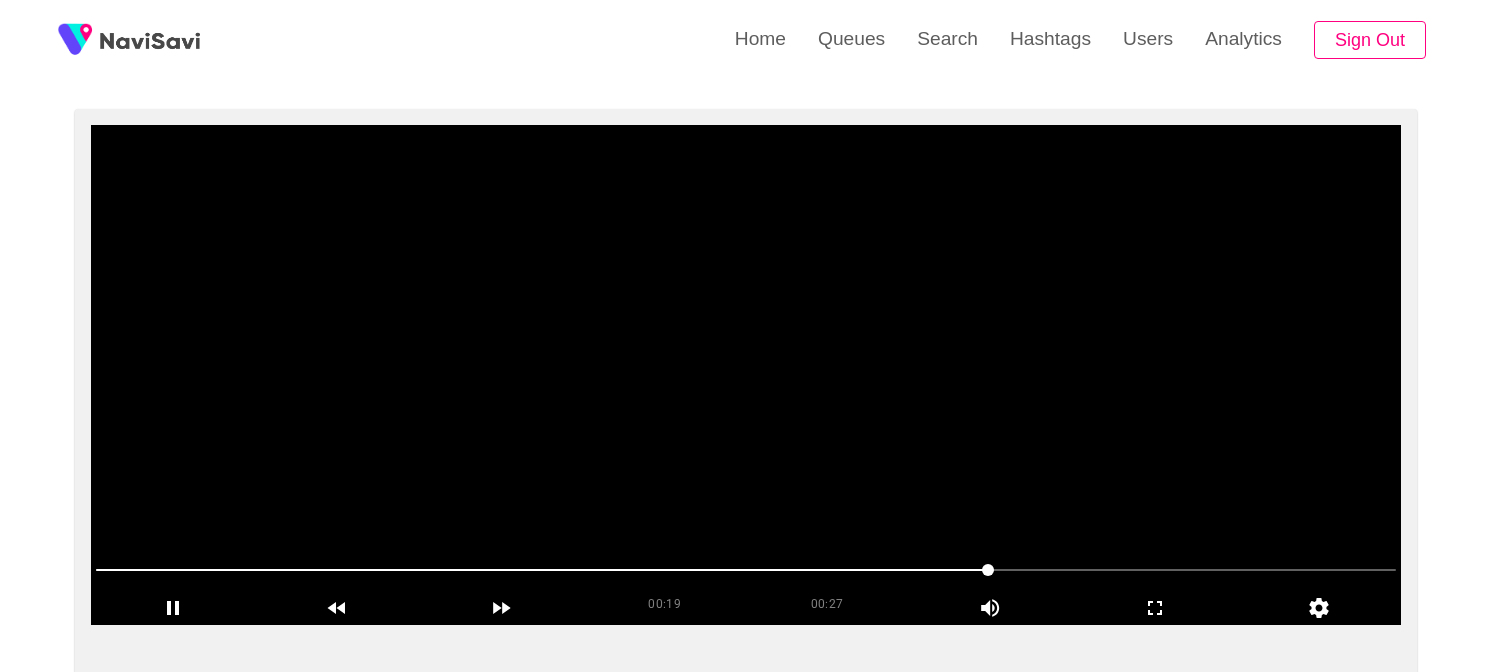 click at bounding box center [746, 375] 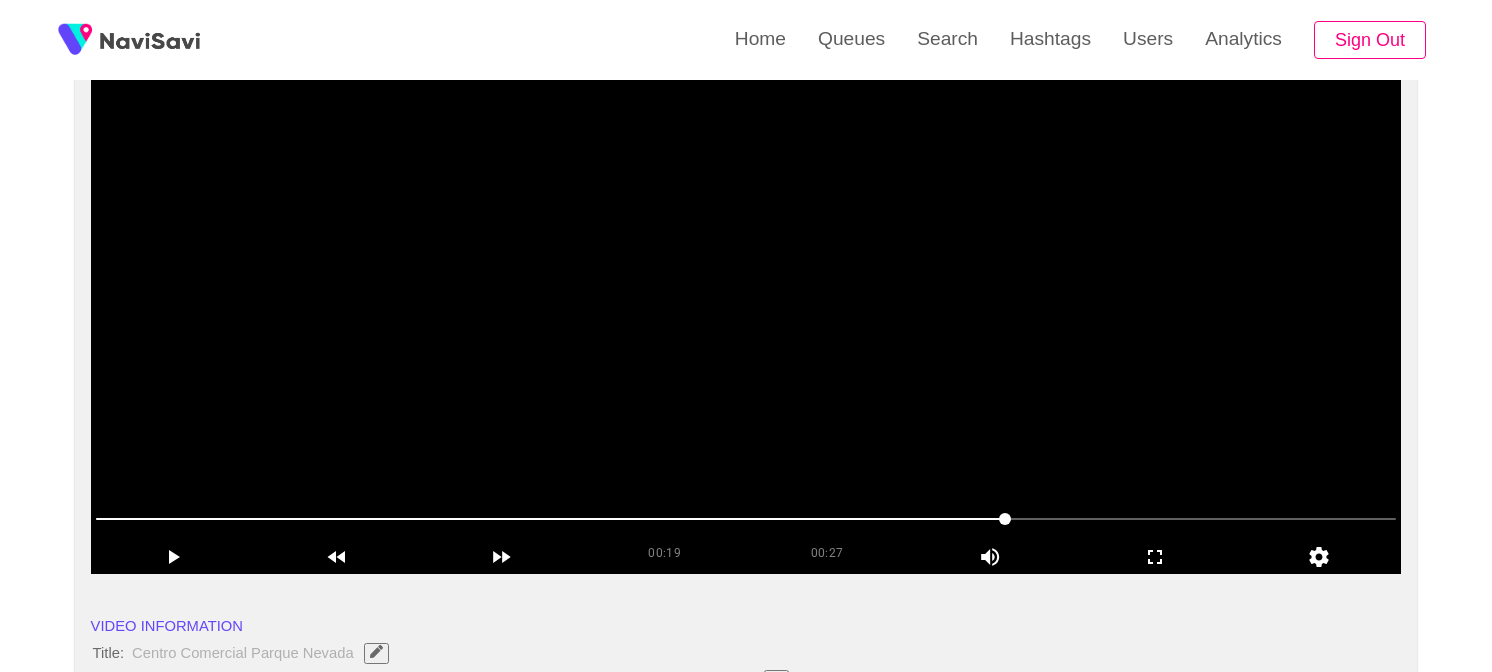 scroll, scrollTop: 140, scrollLeft: 0, axis: vertical 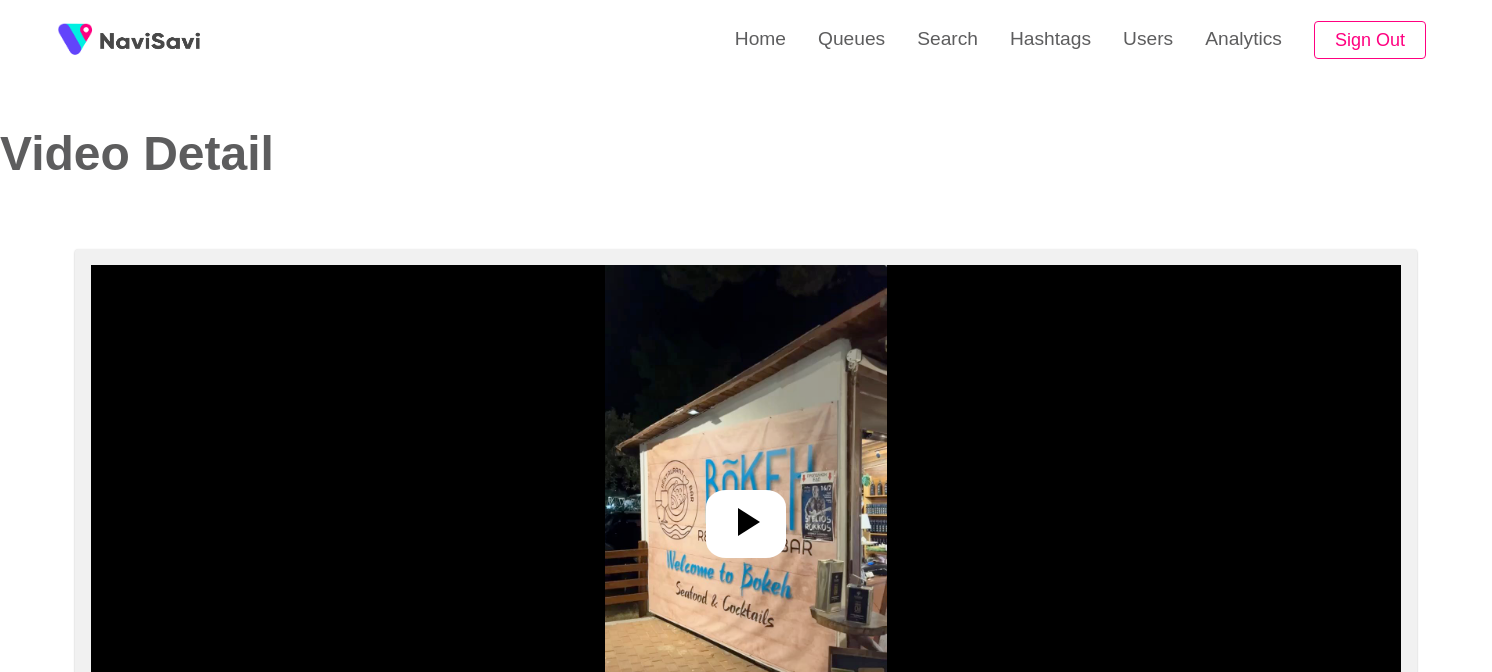 click at bounding box center [746, 515] 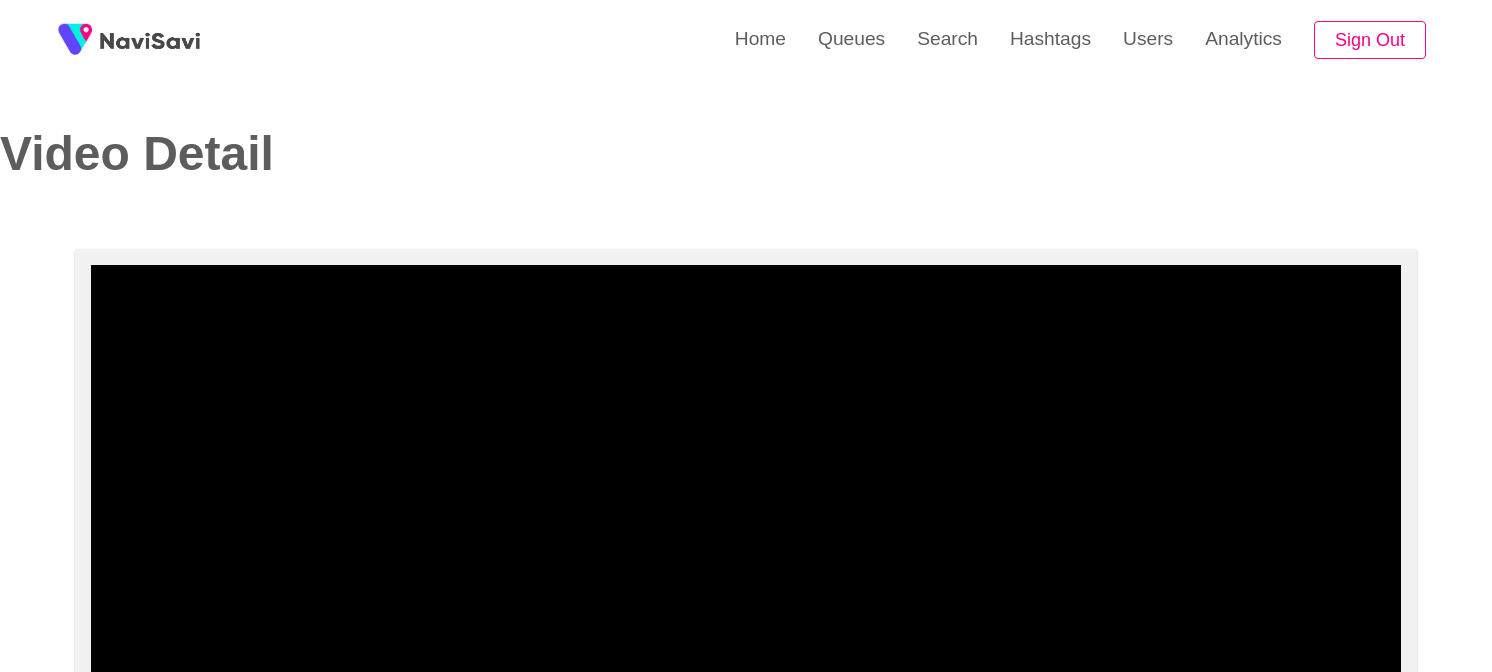 click at bounding box center [746, 515] 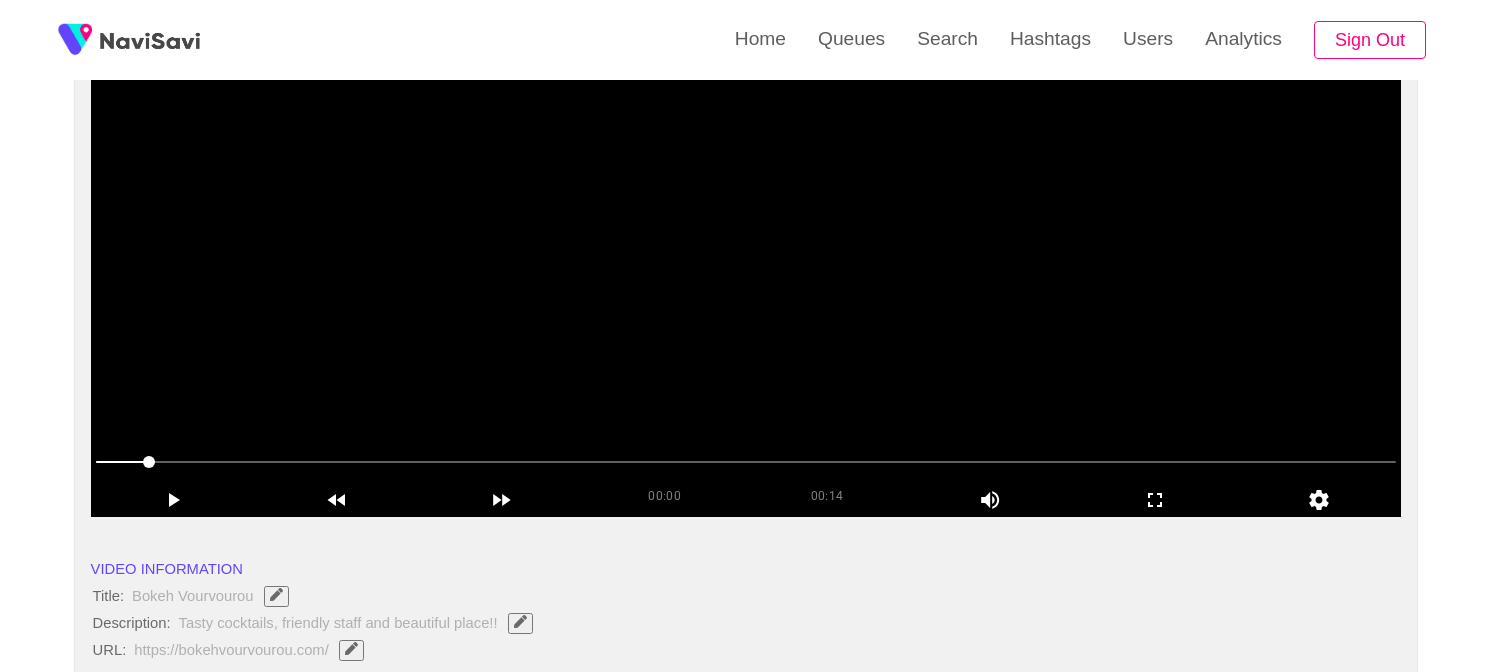 scroll, scrollTop: 248, scrollLeft: 0, axis: vertical 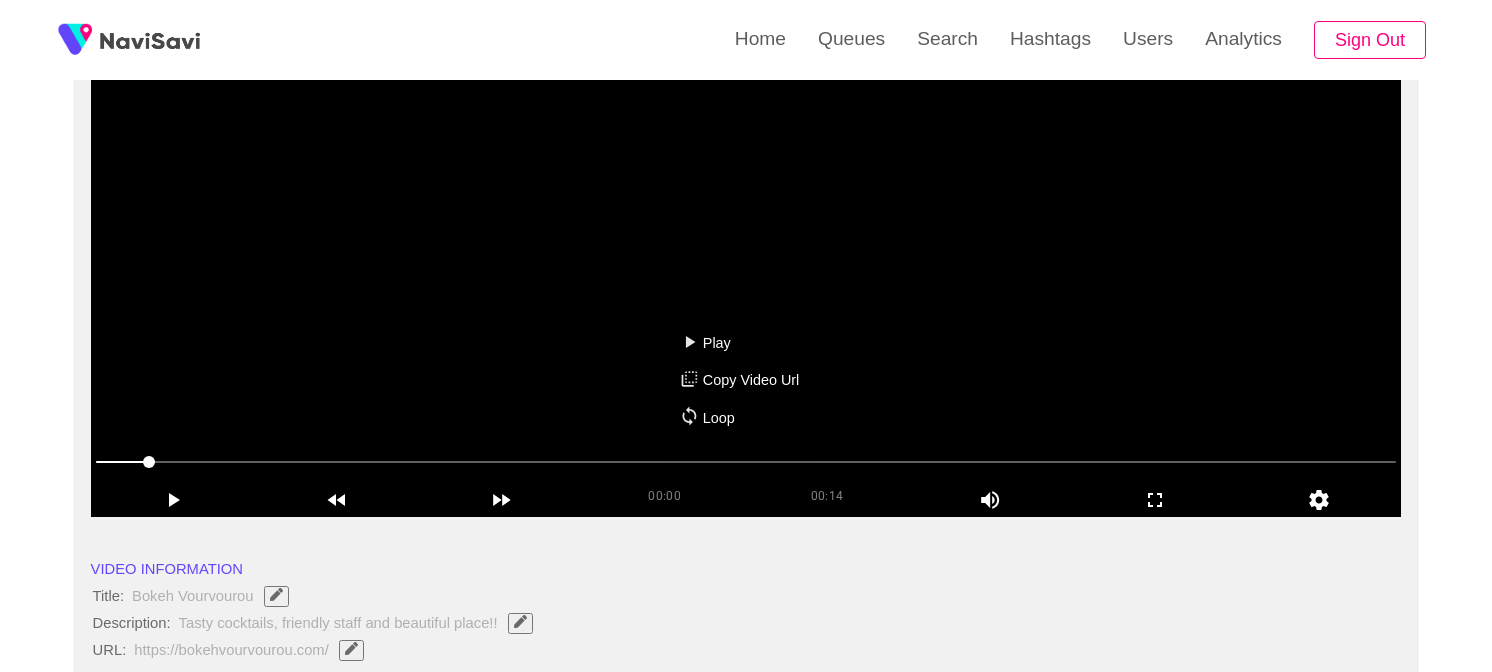 click on "Play Copy Video Url Loop" at bounding box center (746, 336) 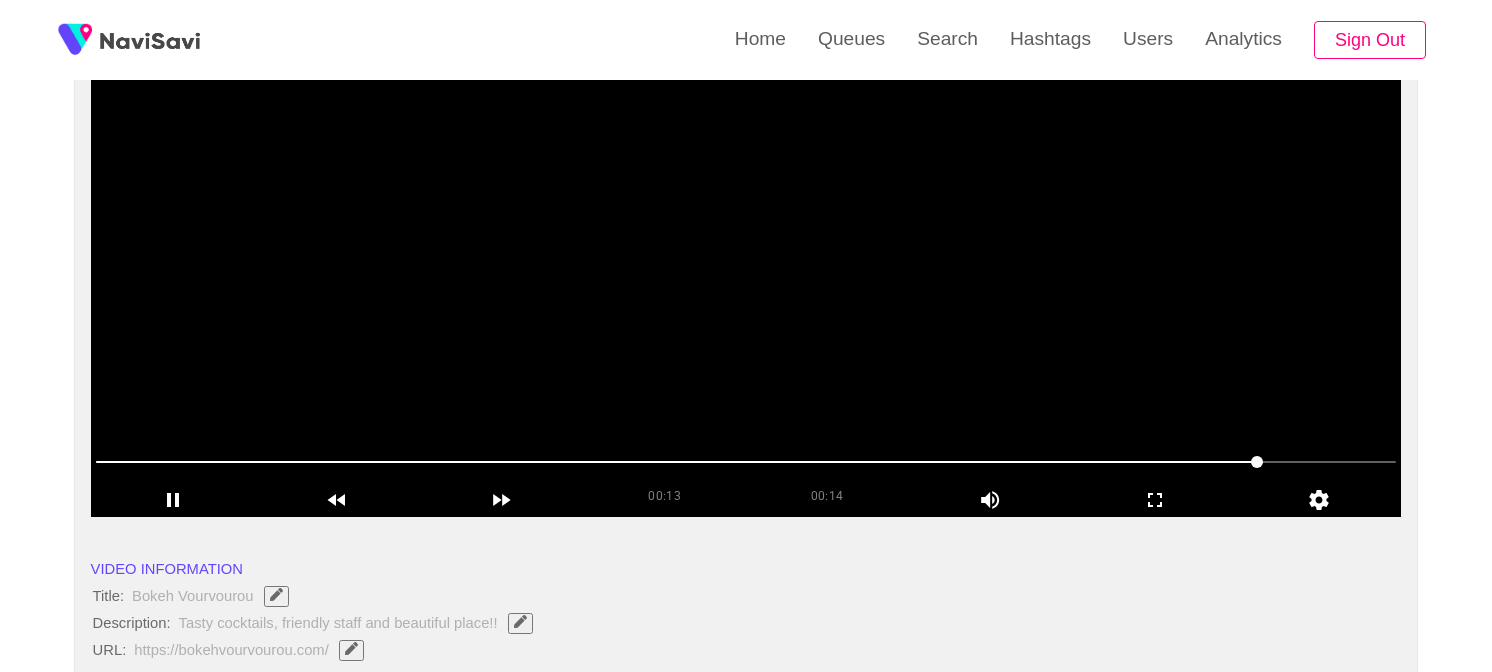 click at bounding box center [746, 267] 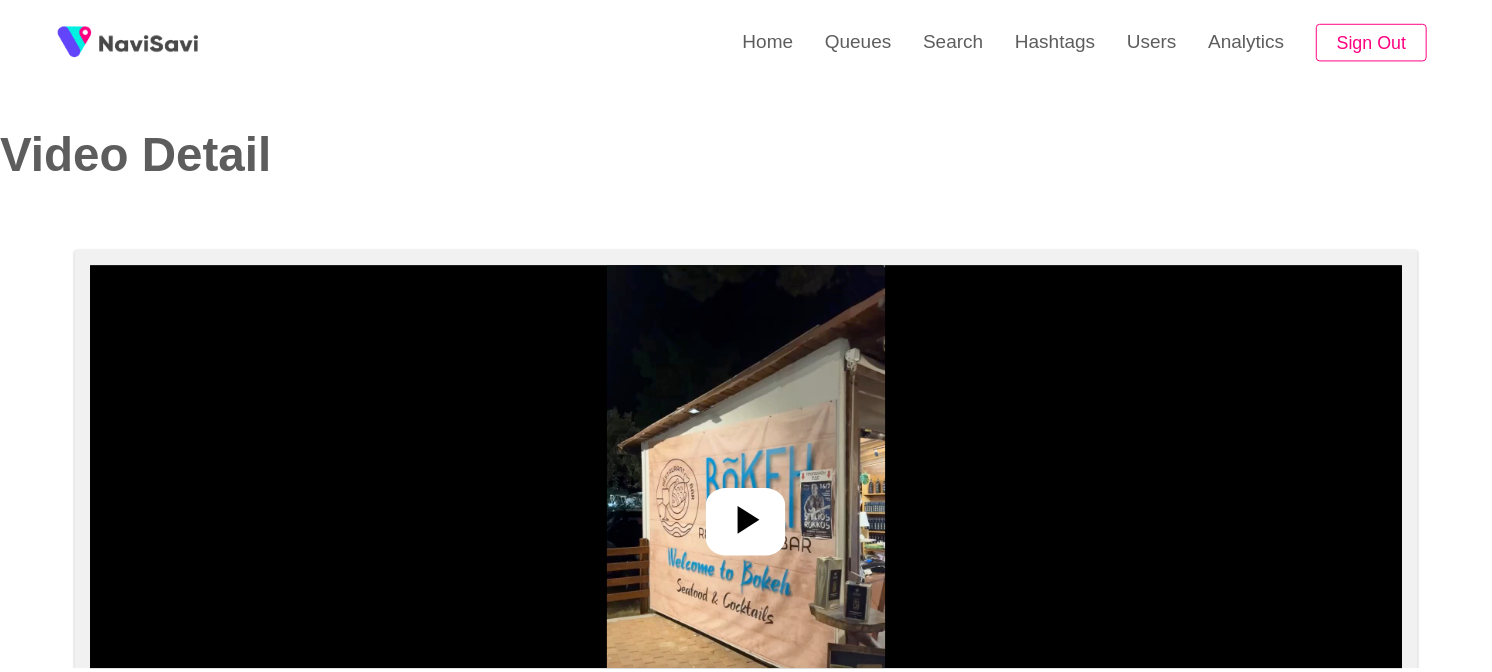 scroll, scrollTop: 0, scrollLeft: 0, axis: both 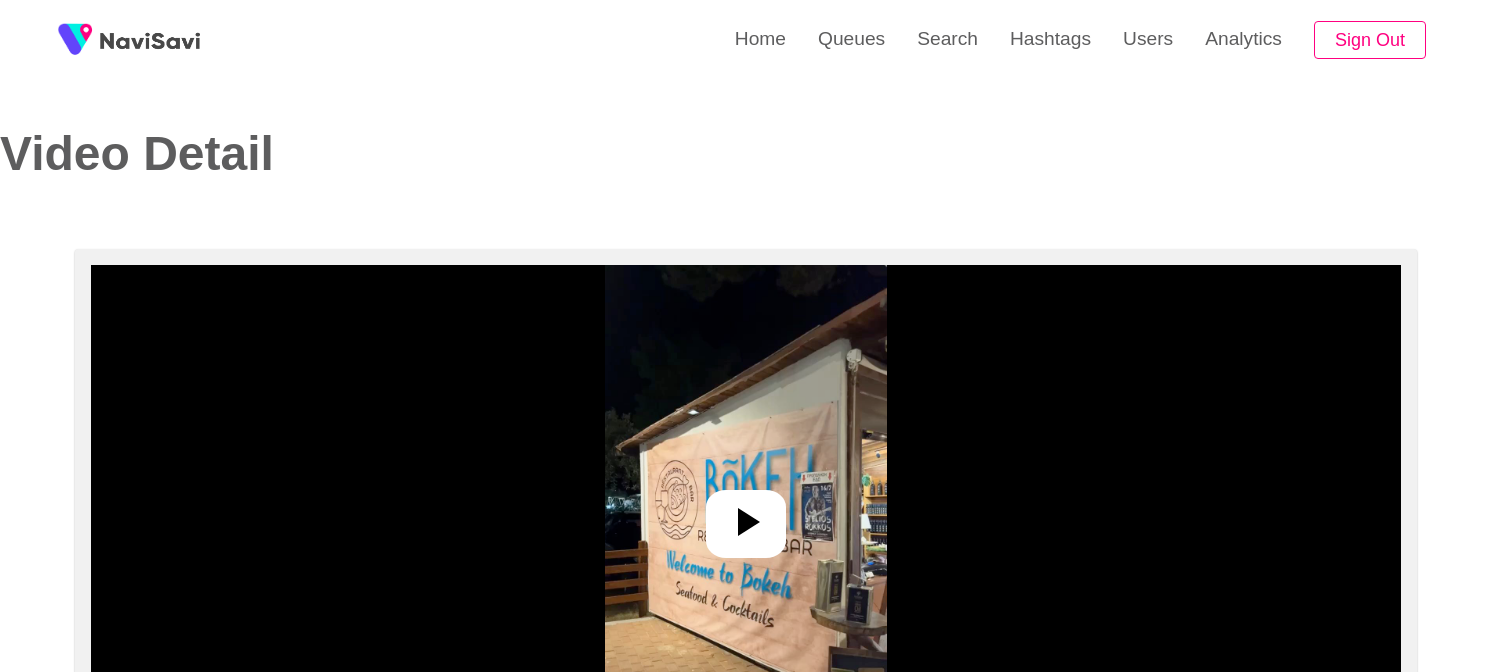 click at bounding box center (746, 524) 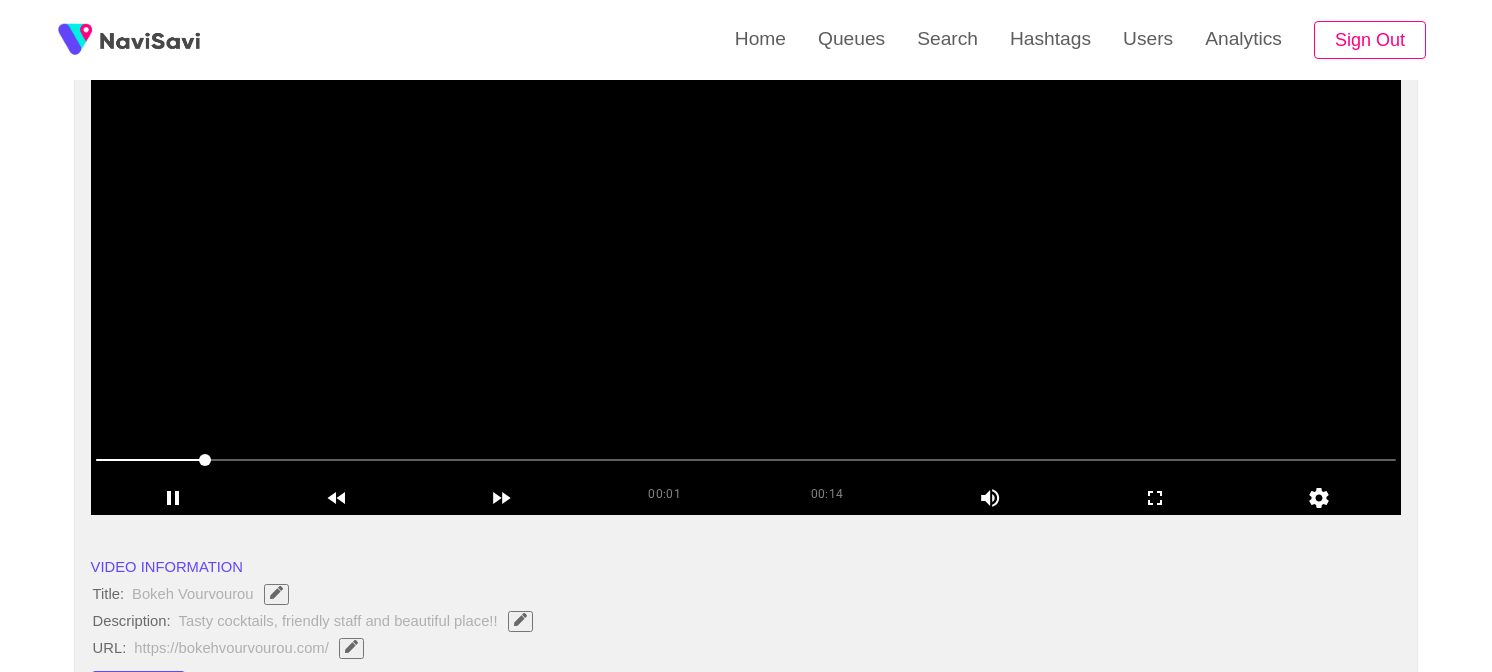 scroll, scrollTop: 243, scrollLeft: 0, axis: vertical 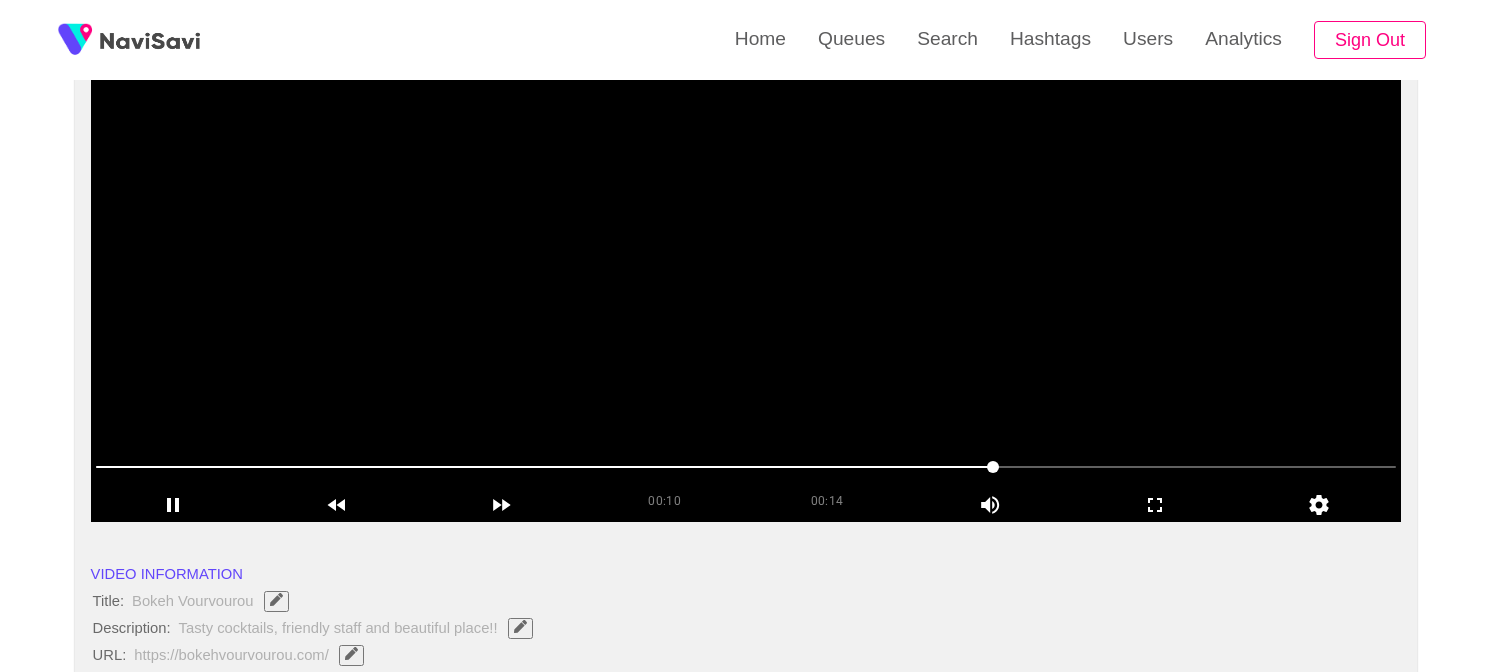 click at bounding box center [746, 272] 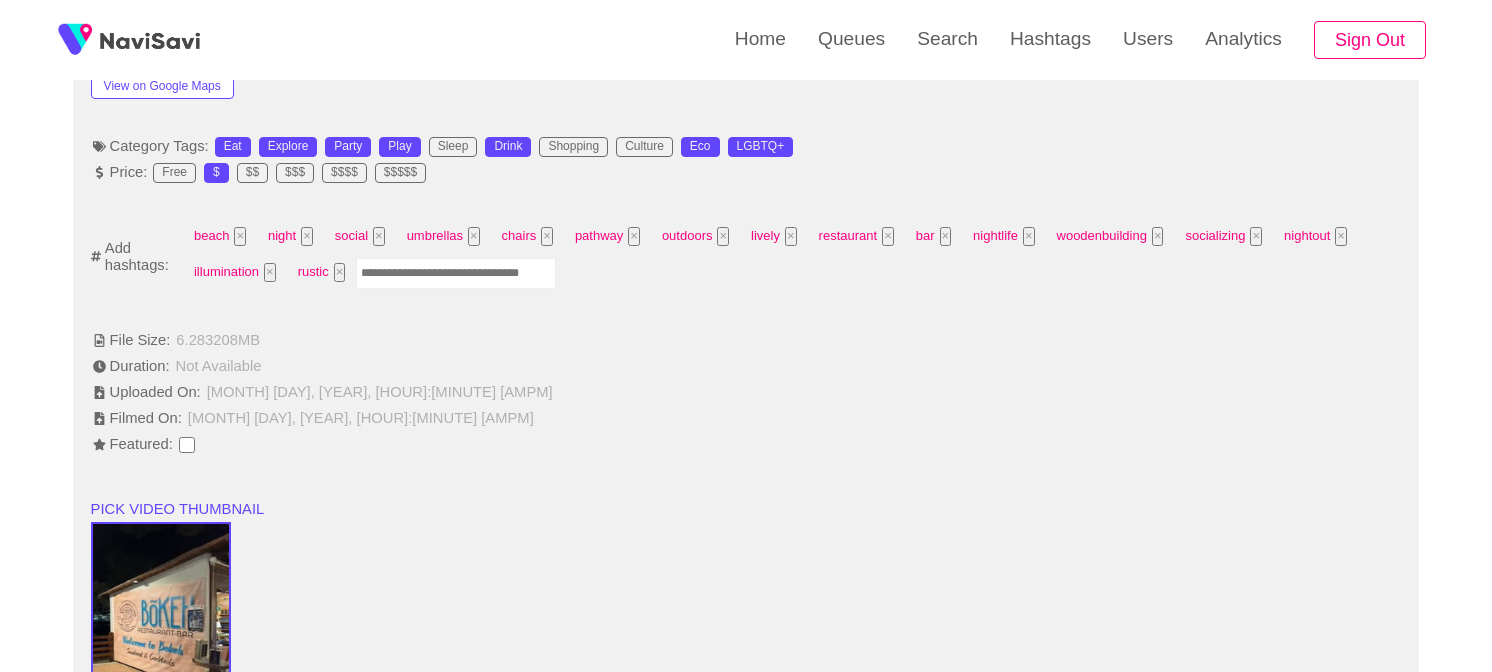 scroll, scrollTop: 1200, scrollLeft: 0, axis: vertical 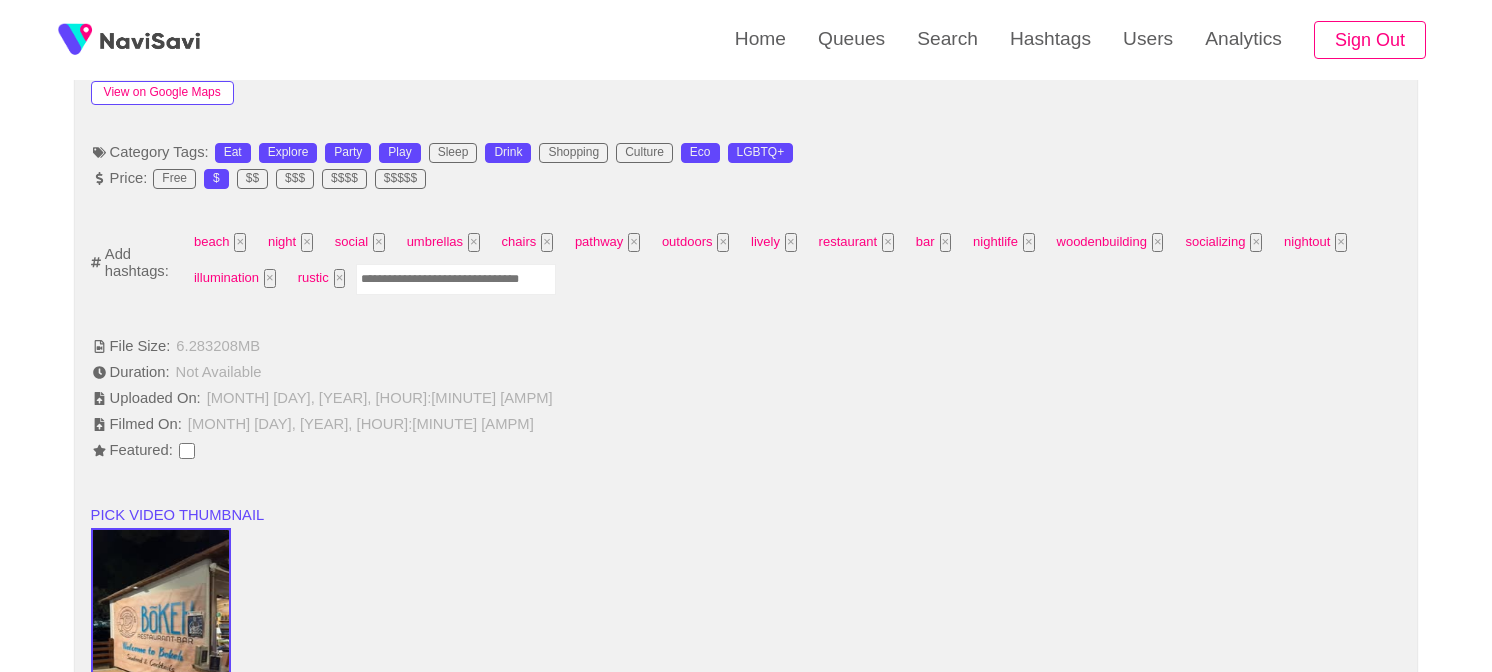 click on "View on Google Maps" at bounding box center (162, 93) 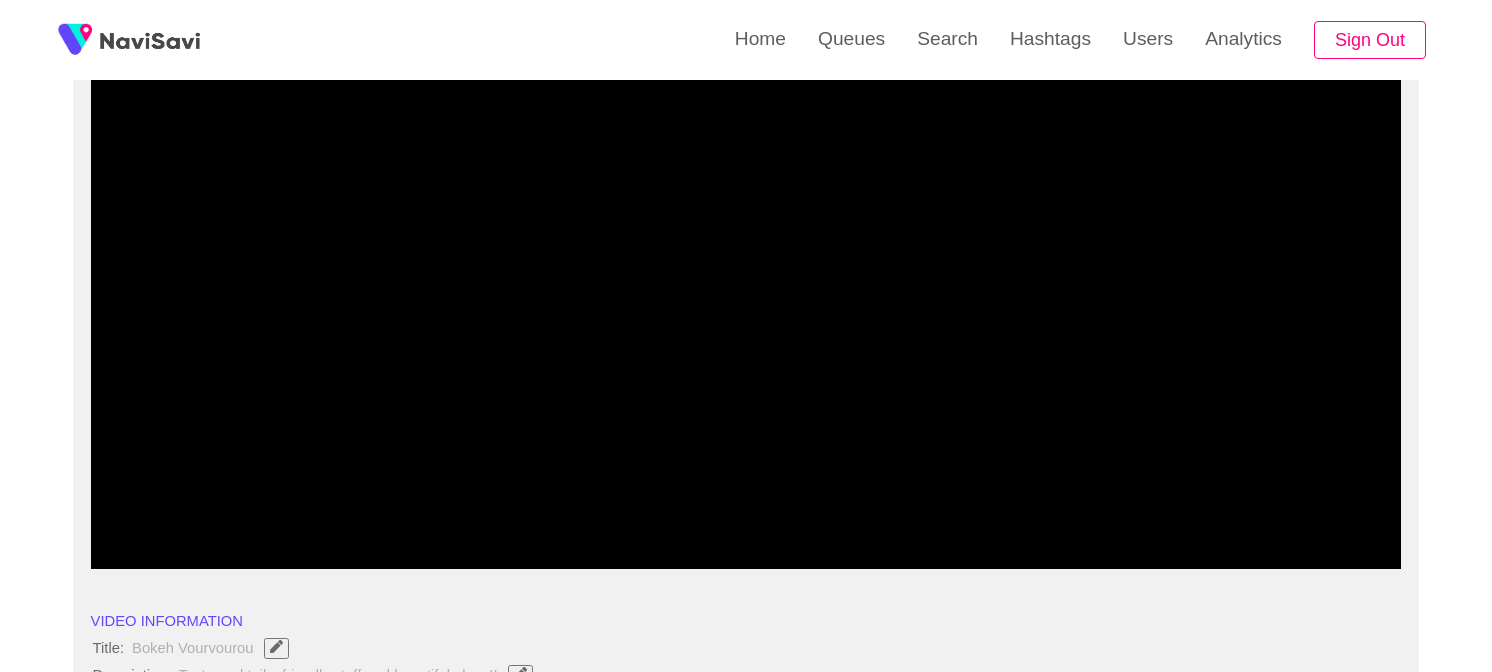 scroll, scrollTop: 191, scrollLeft: 0, axis: vertical 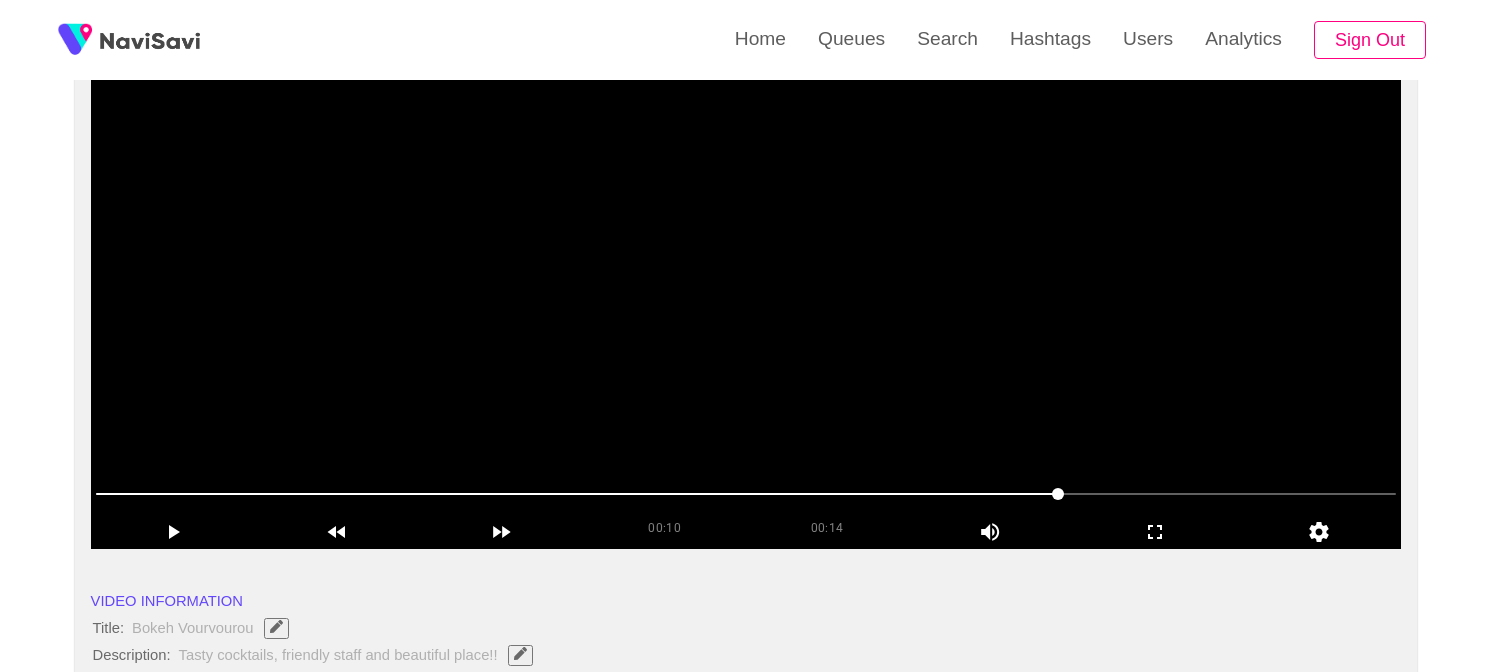 click at bounding box center [746, 299] 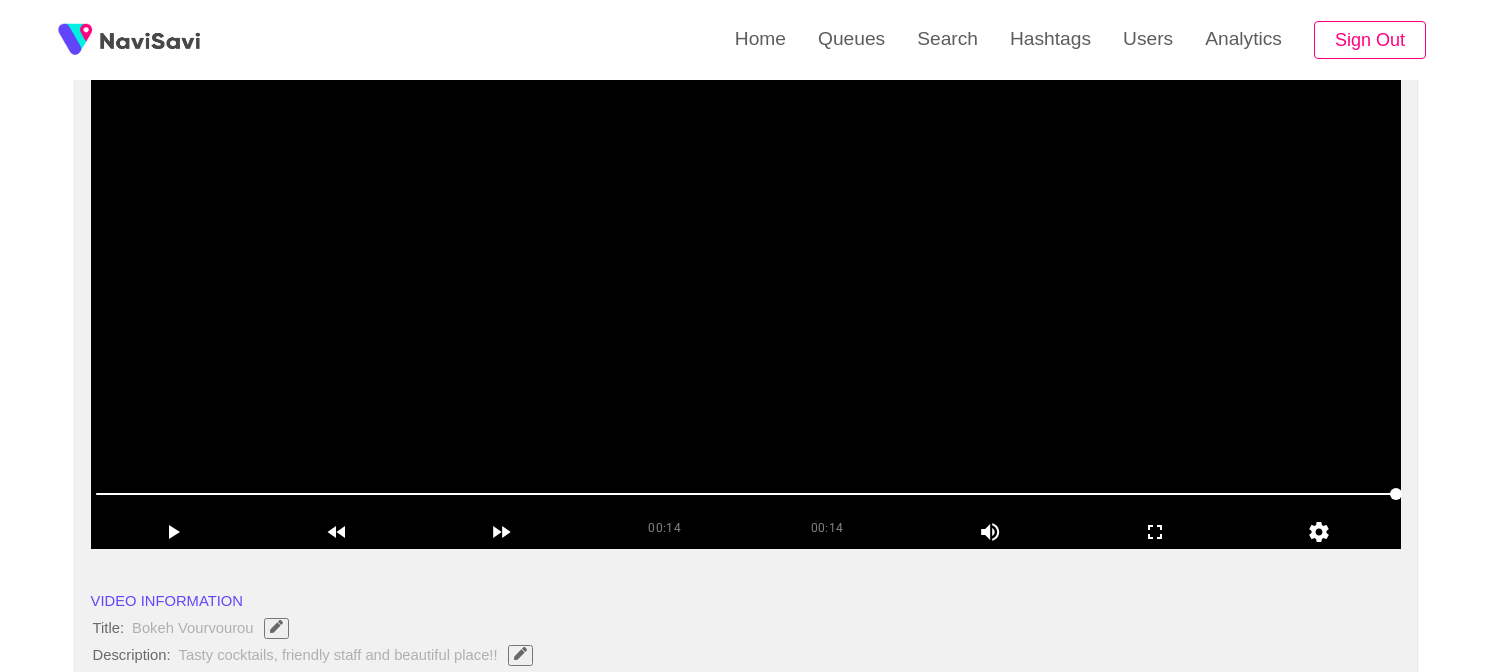 click at bounding box center (746, 299) 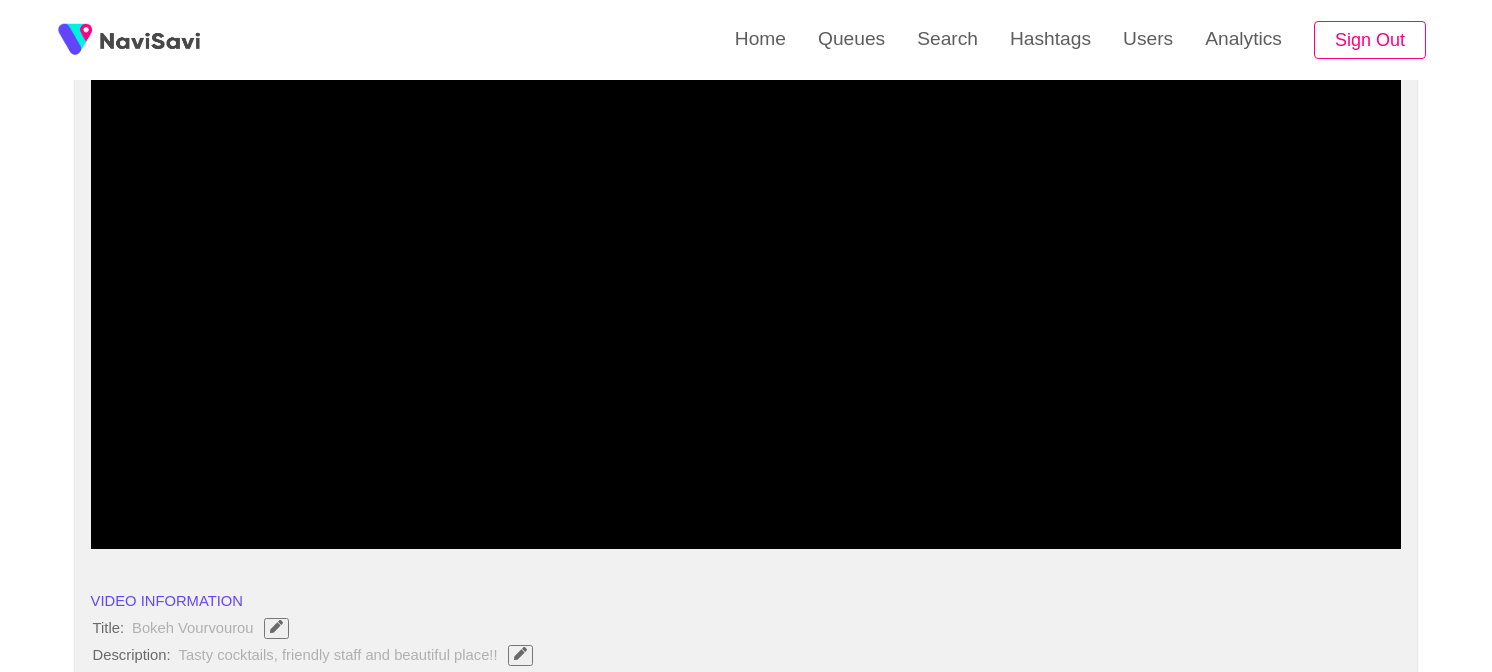 click at bounding box center [746, 494] 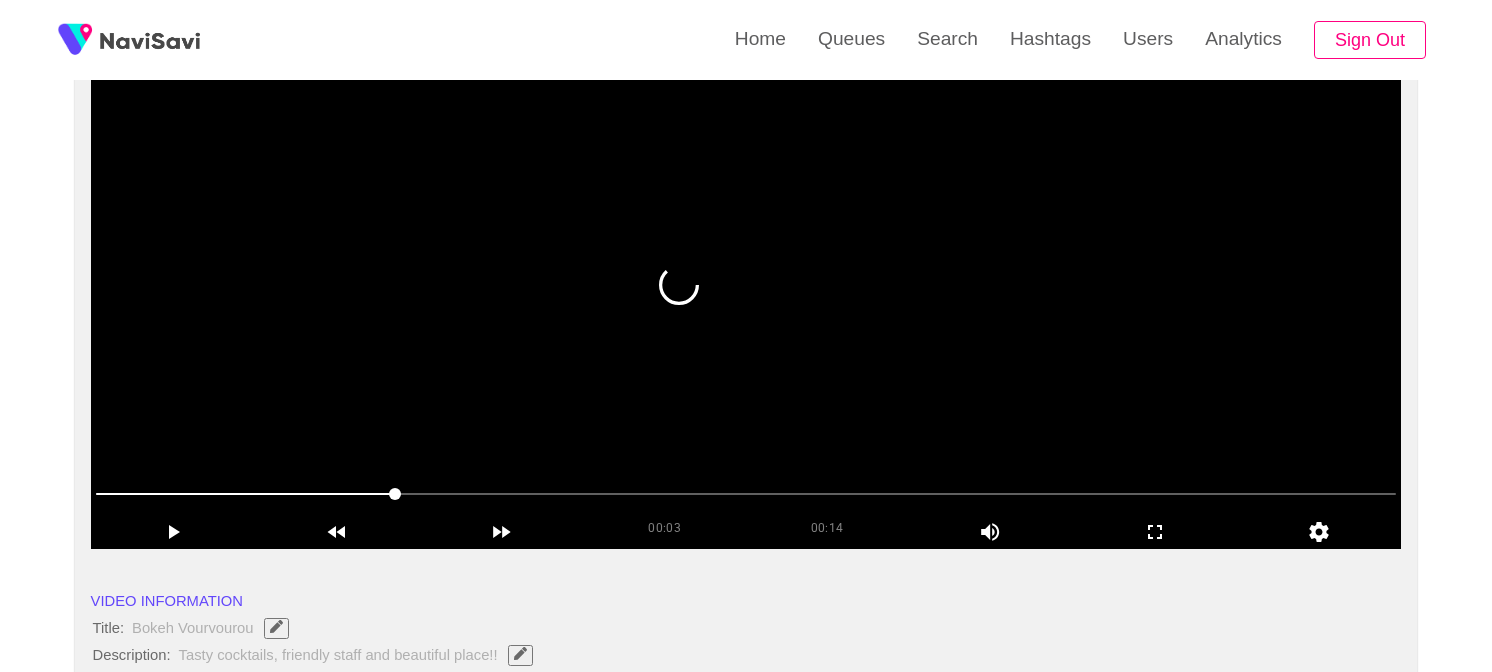 click at bounding box center [746, 299] 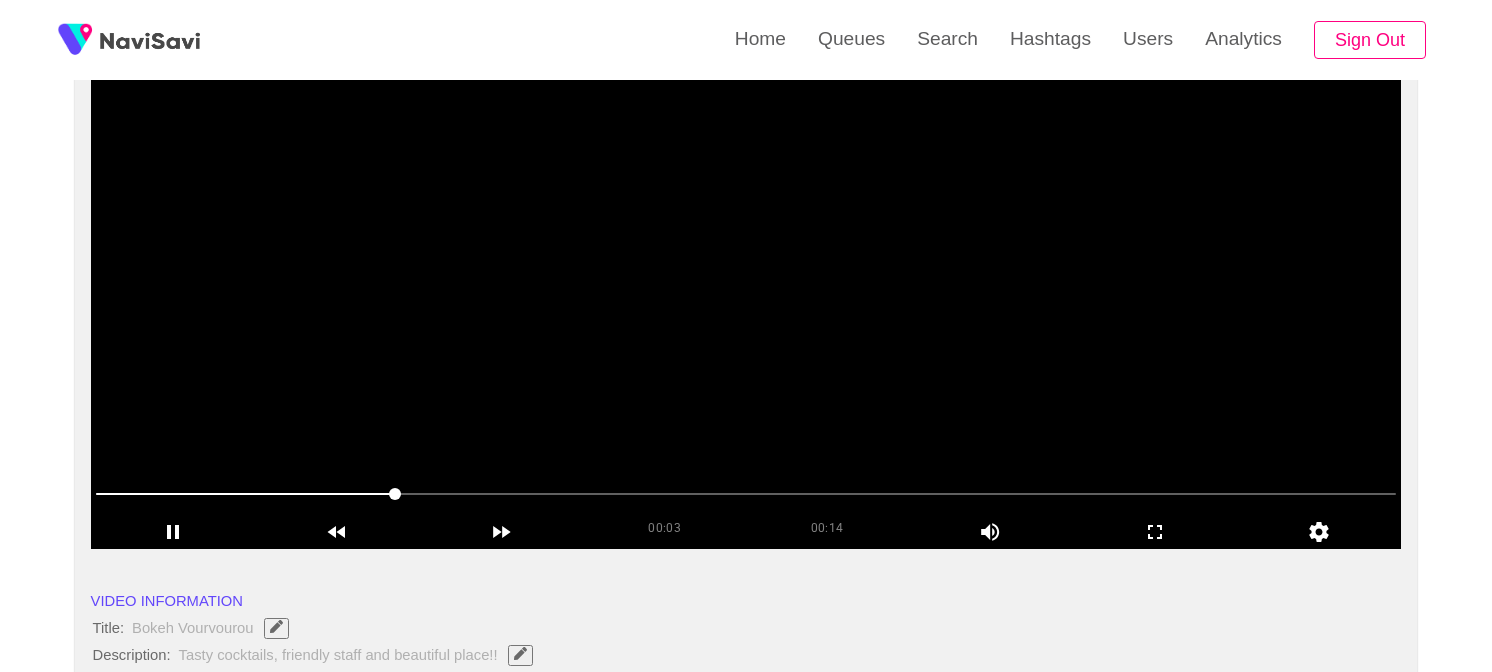 click at bounding box center [746, 299] 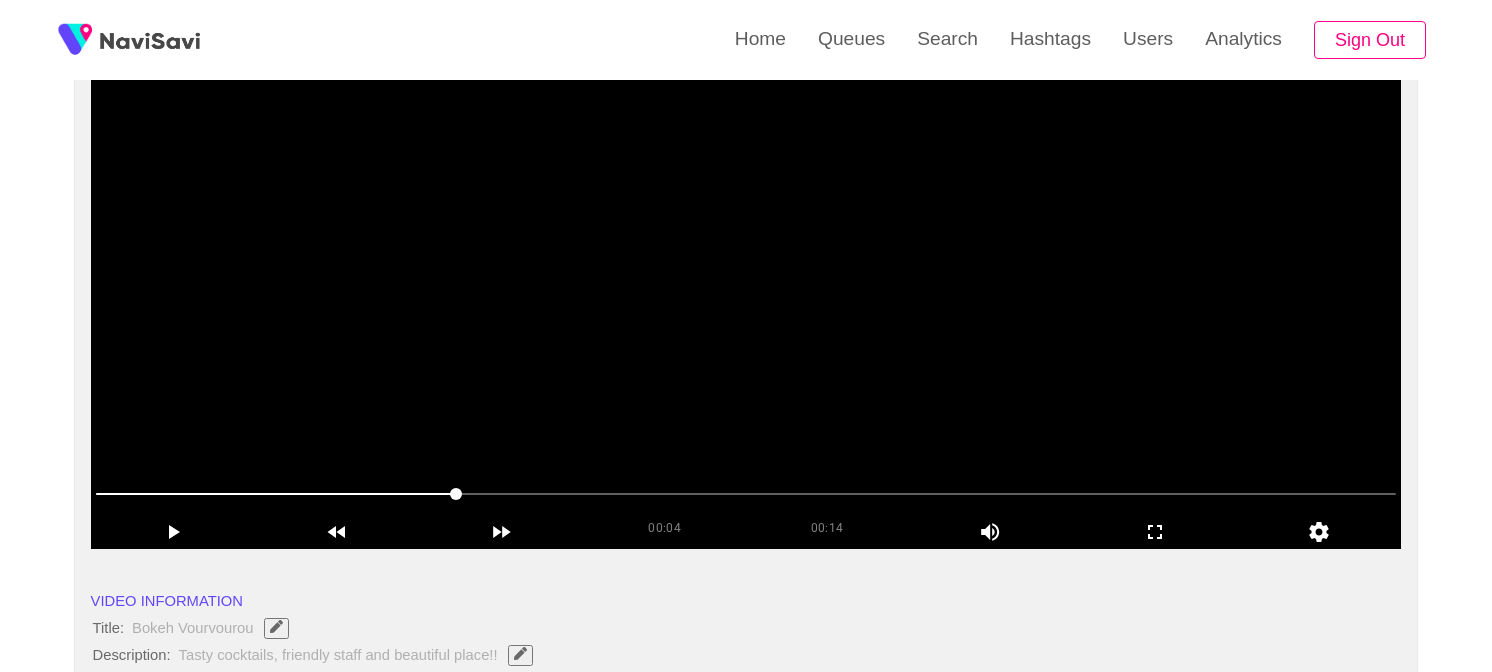 click at bounding box center (746, 299) 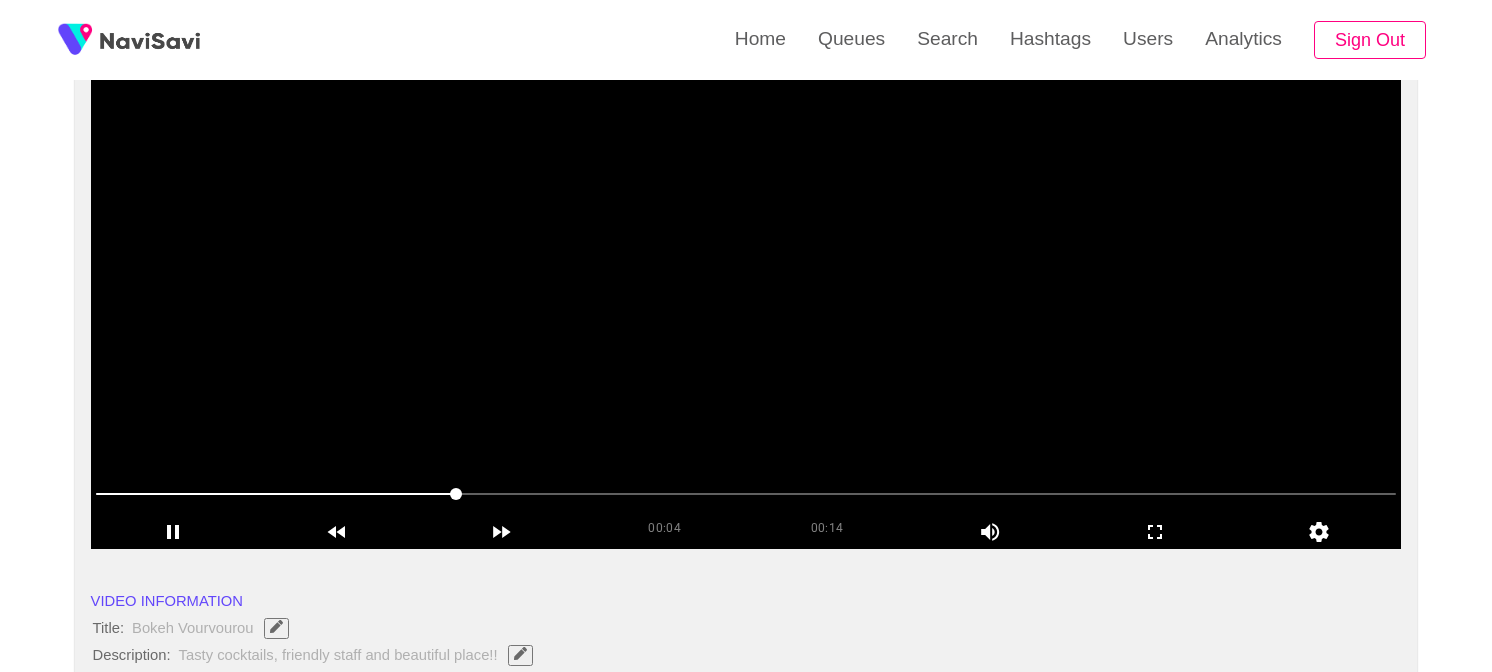 click at bounding box center (746, 299) 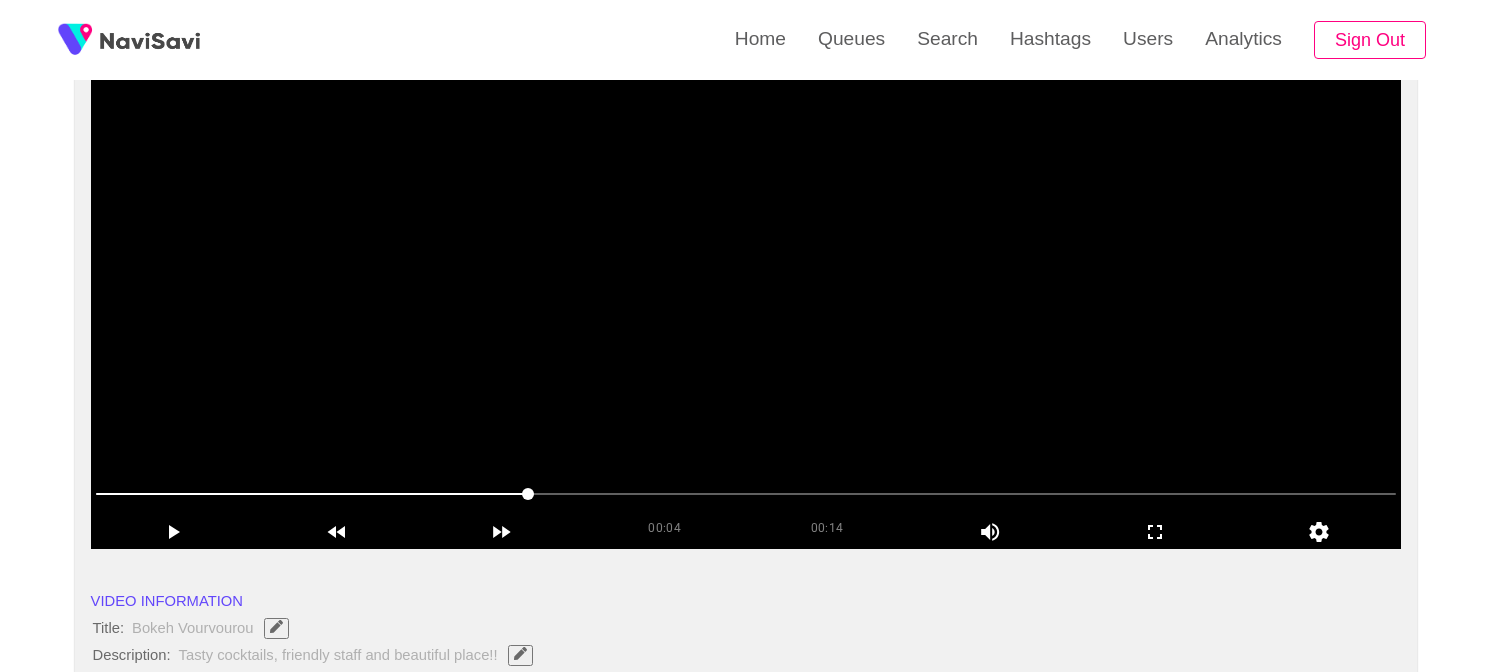 click at bounding box center [746, 299] 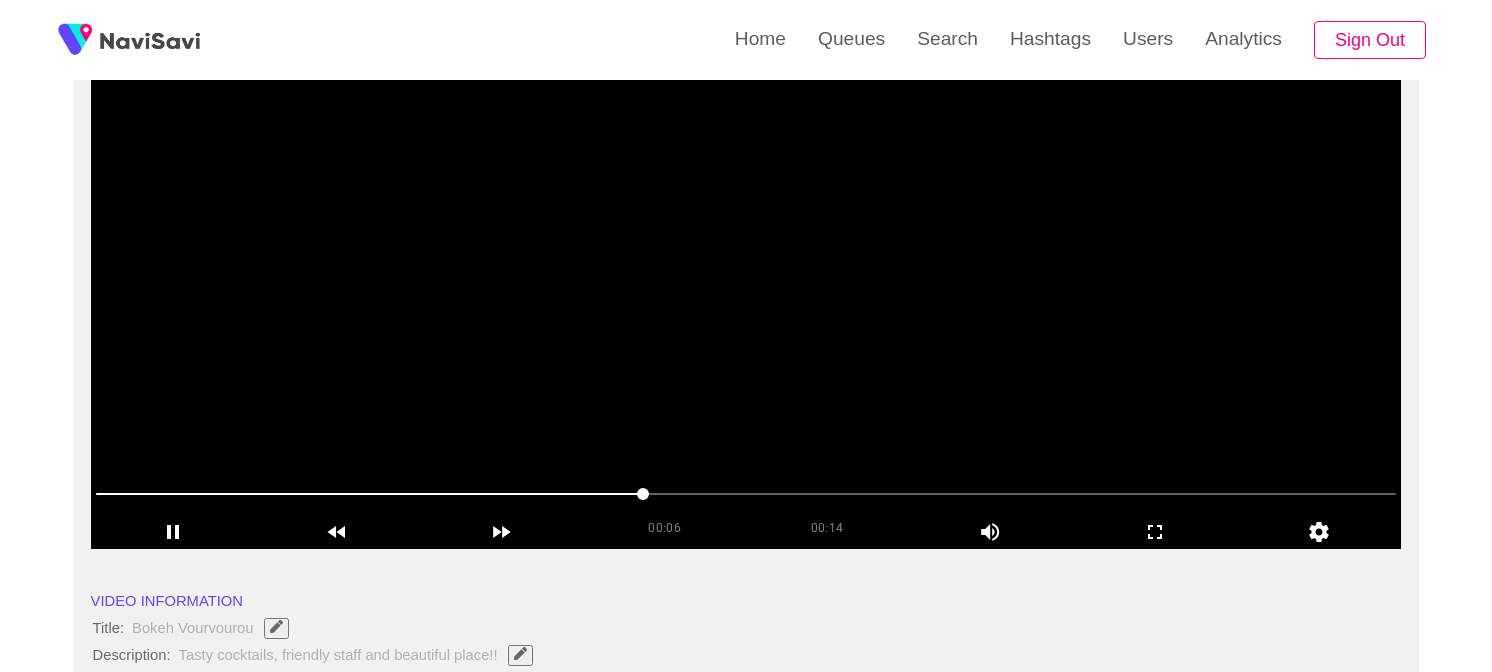 click at bounding box center (746, 299) 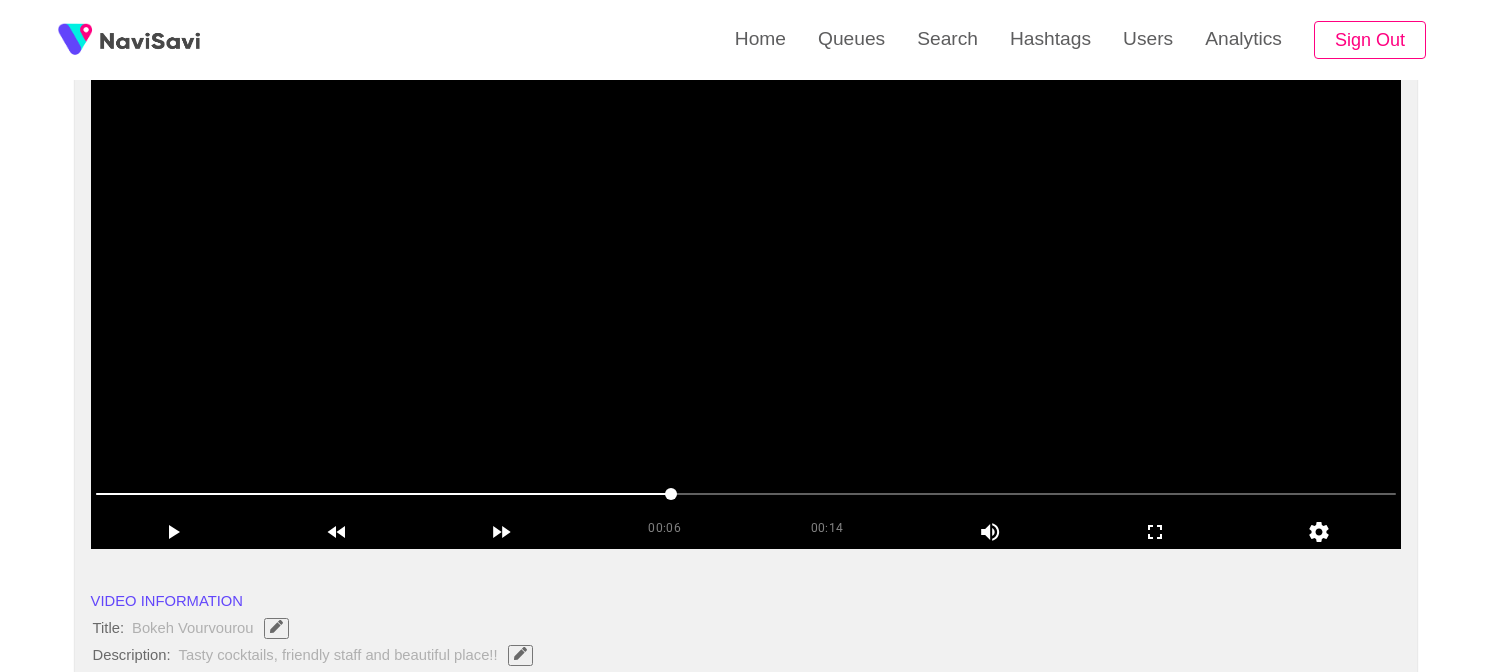 click at bounding box center [746, 299] 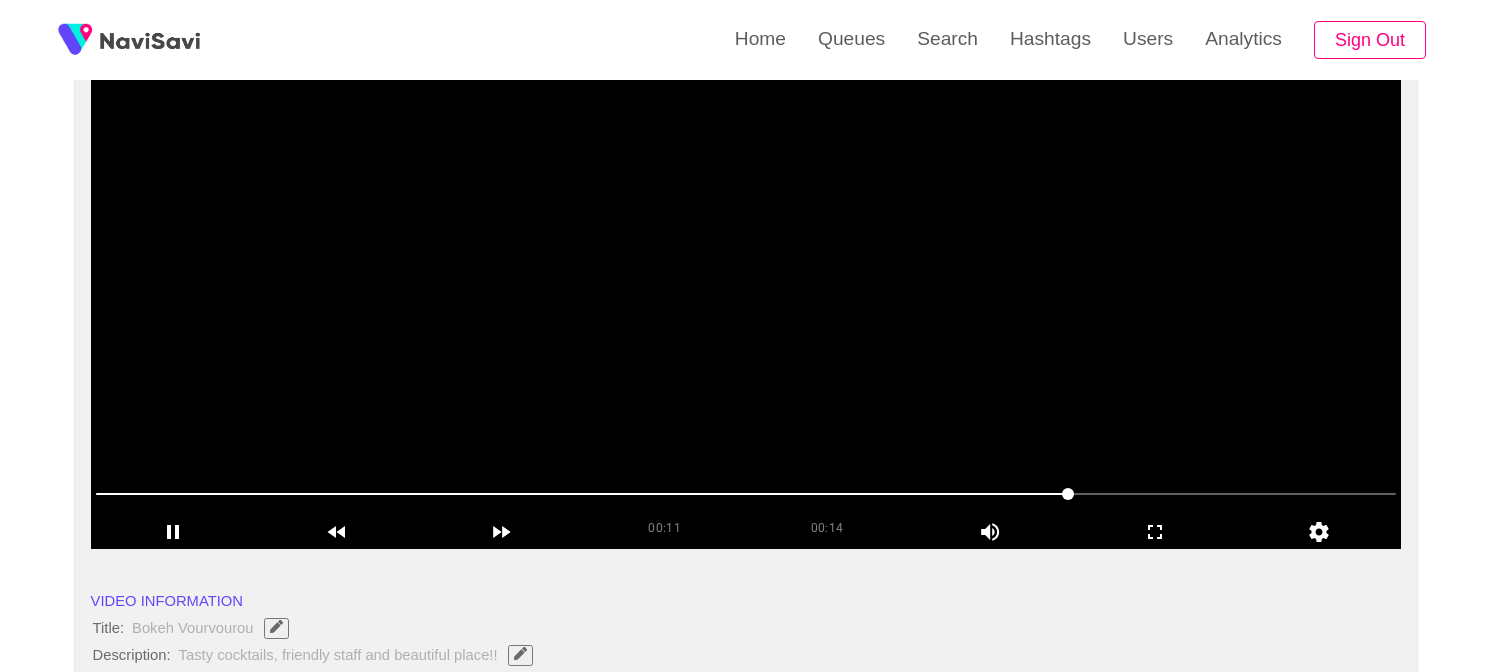 click at bounding box center (746, 299) 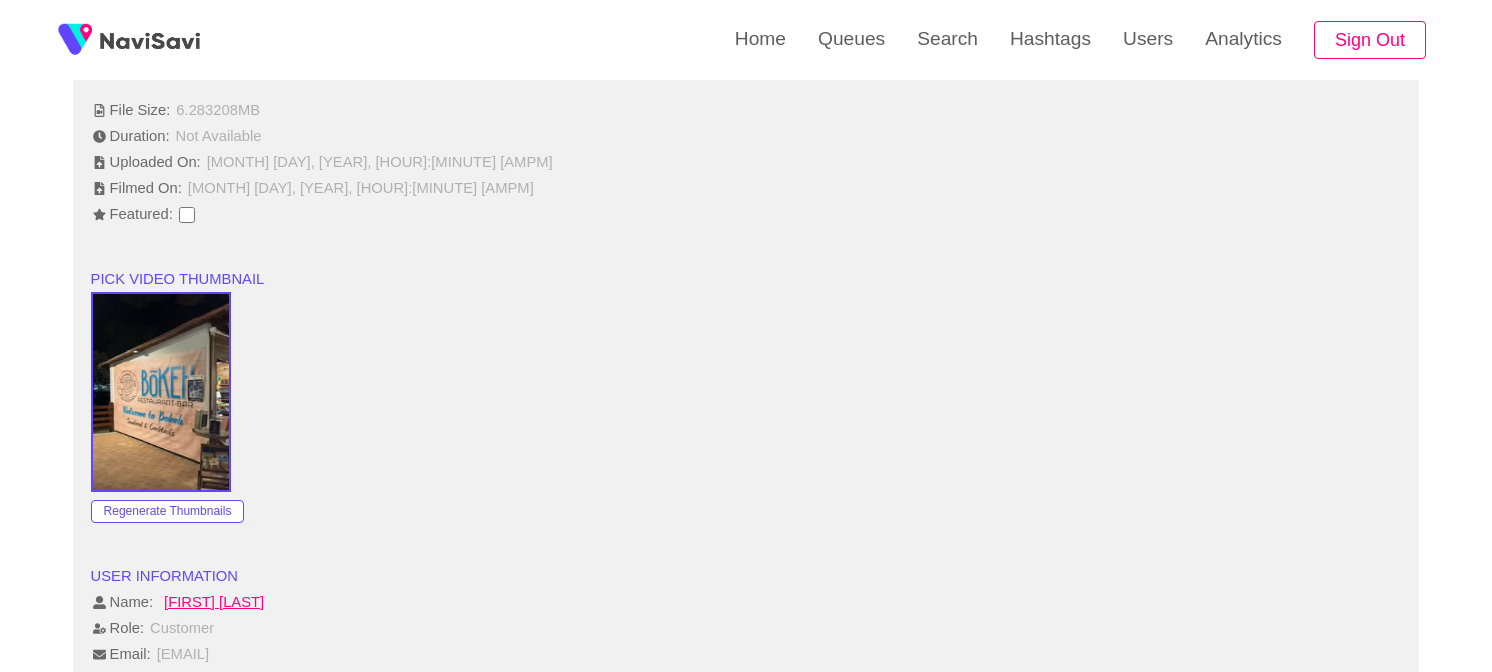 scroll, scrollTop: 1432, scrollLeft: 0, axis: vertical 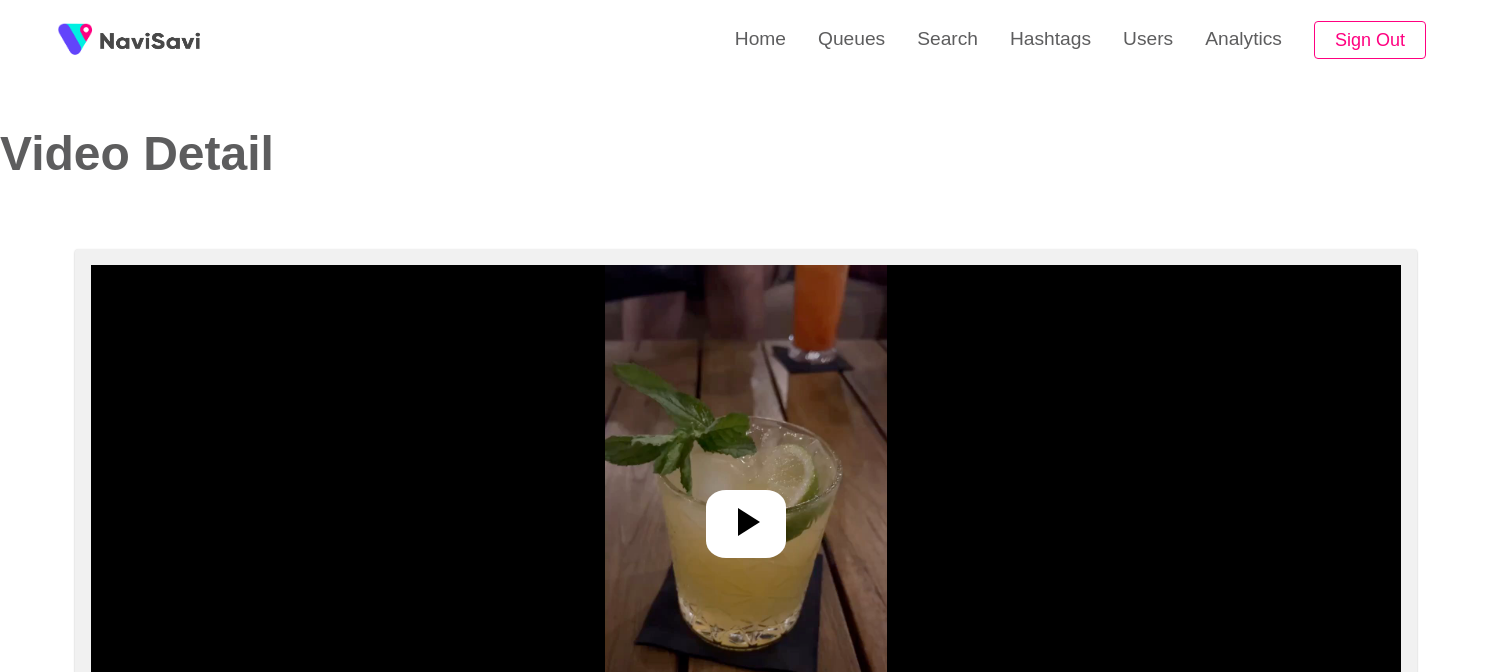 drag, startPoint x: 0, startPoint y: 0, endPoint x: 892, endPoint y: 450, distance: 999.0816 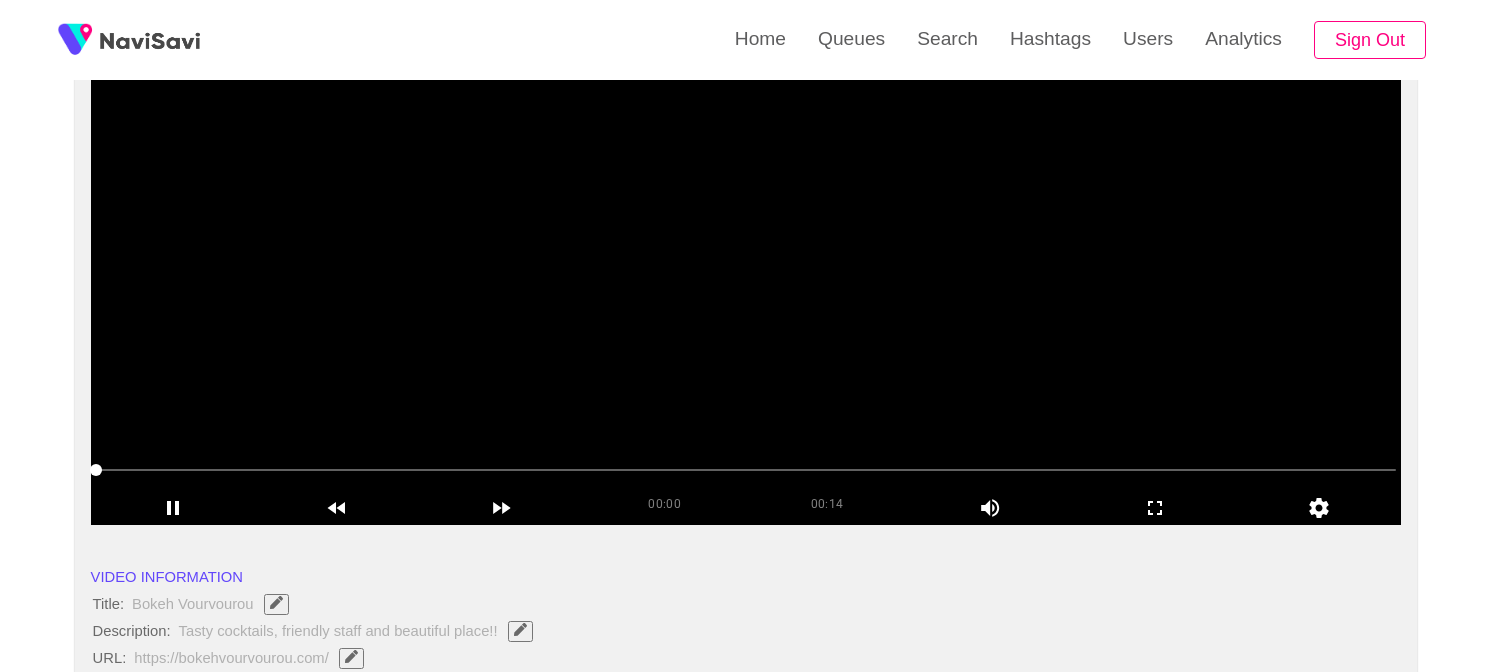 scroll, scrollTop: 240, scrollLeft: 0, axis: vertical 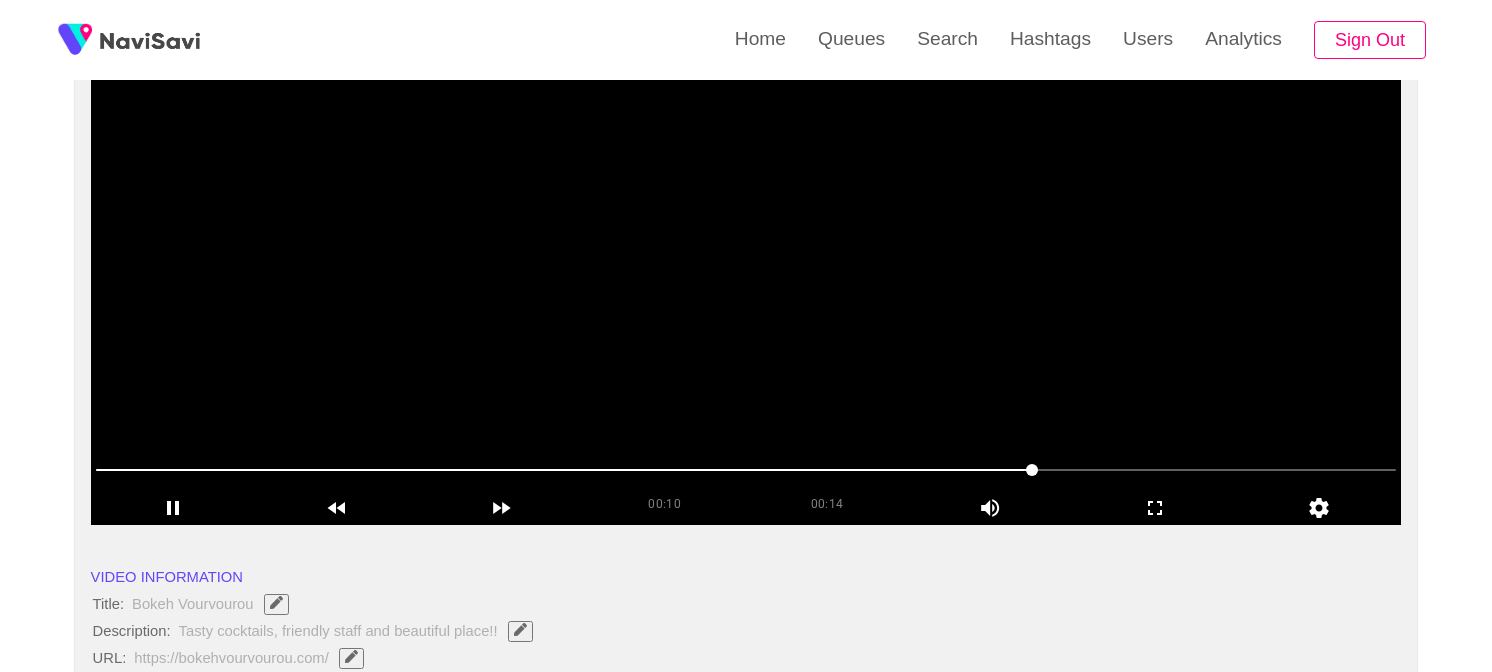 drag, startPoint x: 760, startPoint y: 471, endPoint x: 1036, endPoint y: 467, distance: 276.029 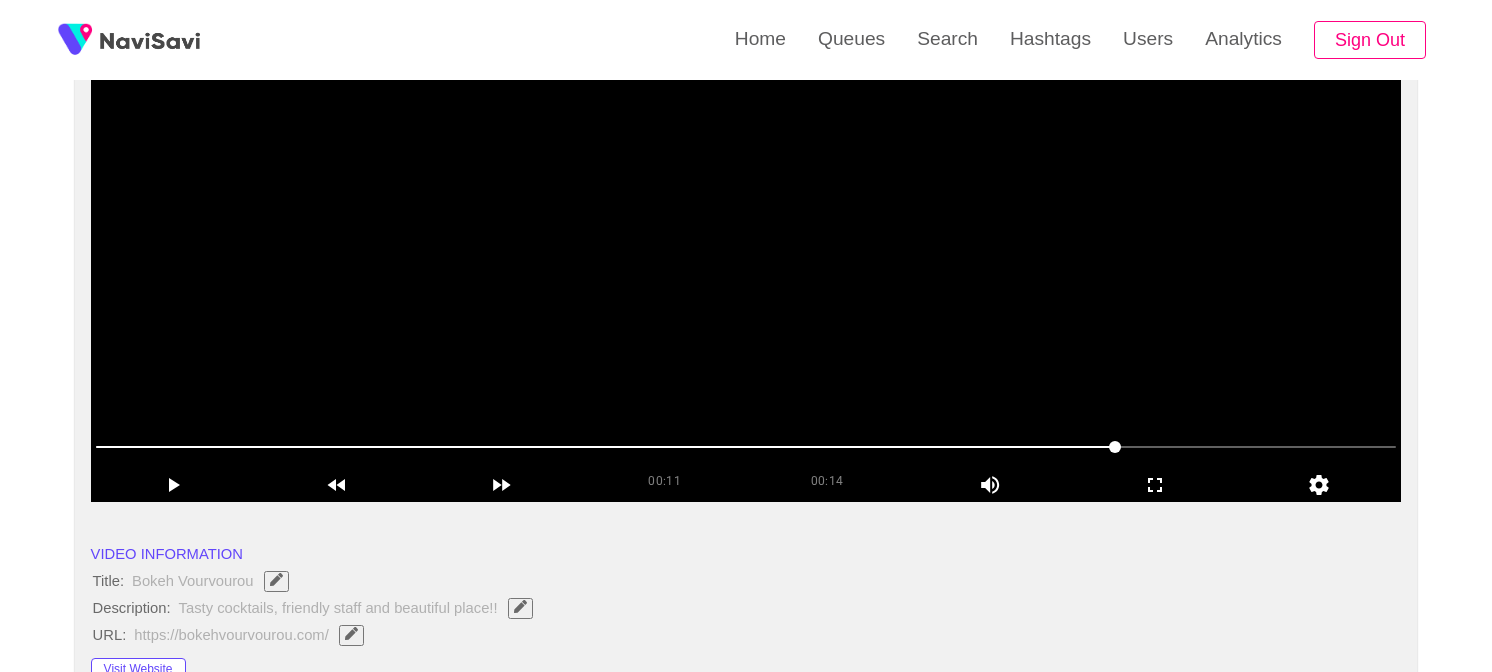 scroll, scrollTop: 262, scrollLeft: 0, axis: vertical 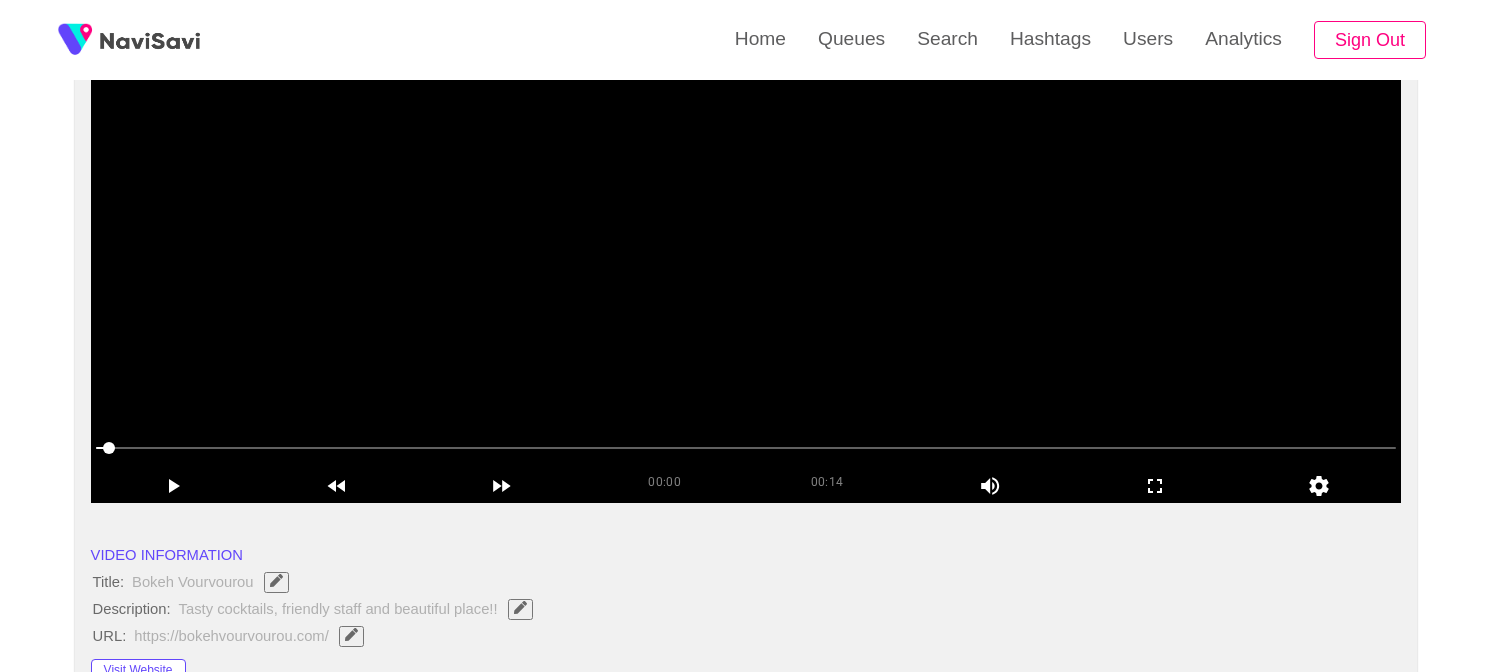 click at bounding box center (746, 253) 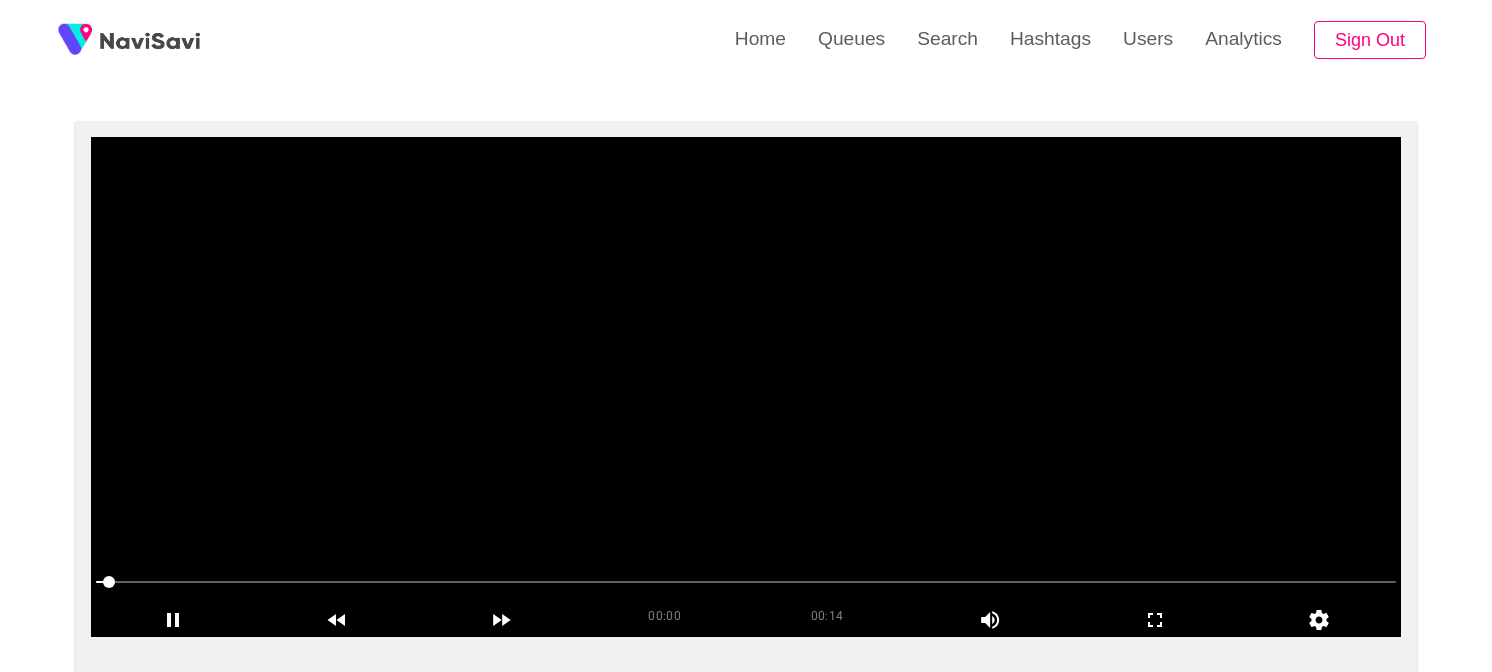 scroll, scrollTop: 127, scrollLeft: 0, axis: vertical 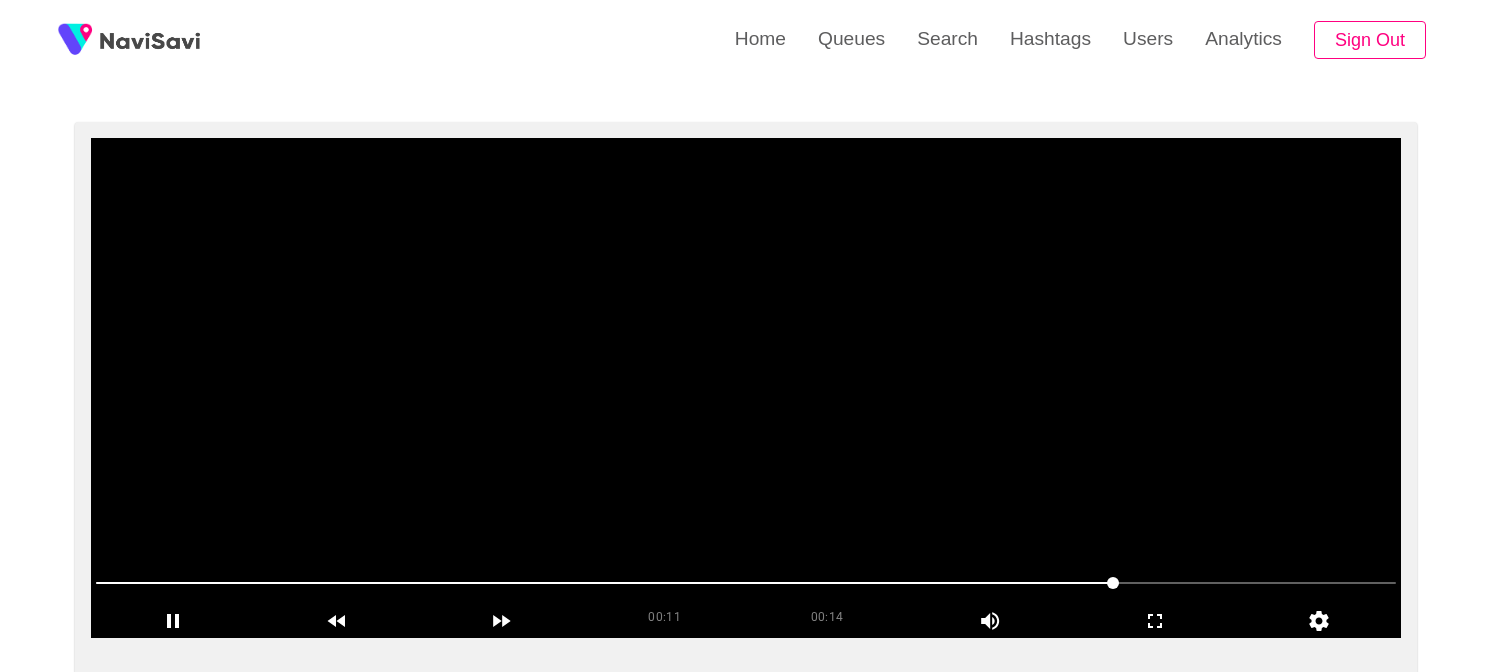 click at bounding box center (746, 388) 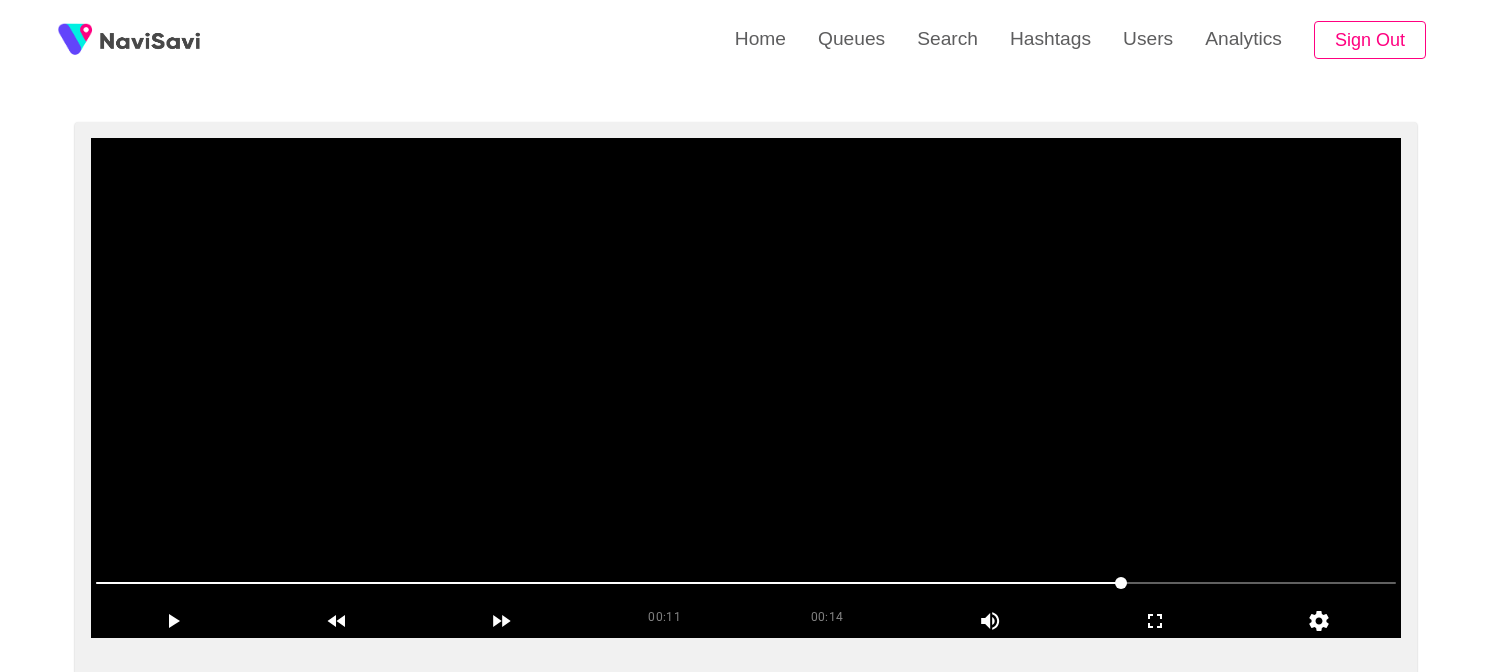 click at bounding box center (746, 388) 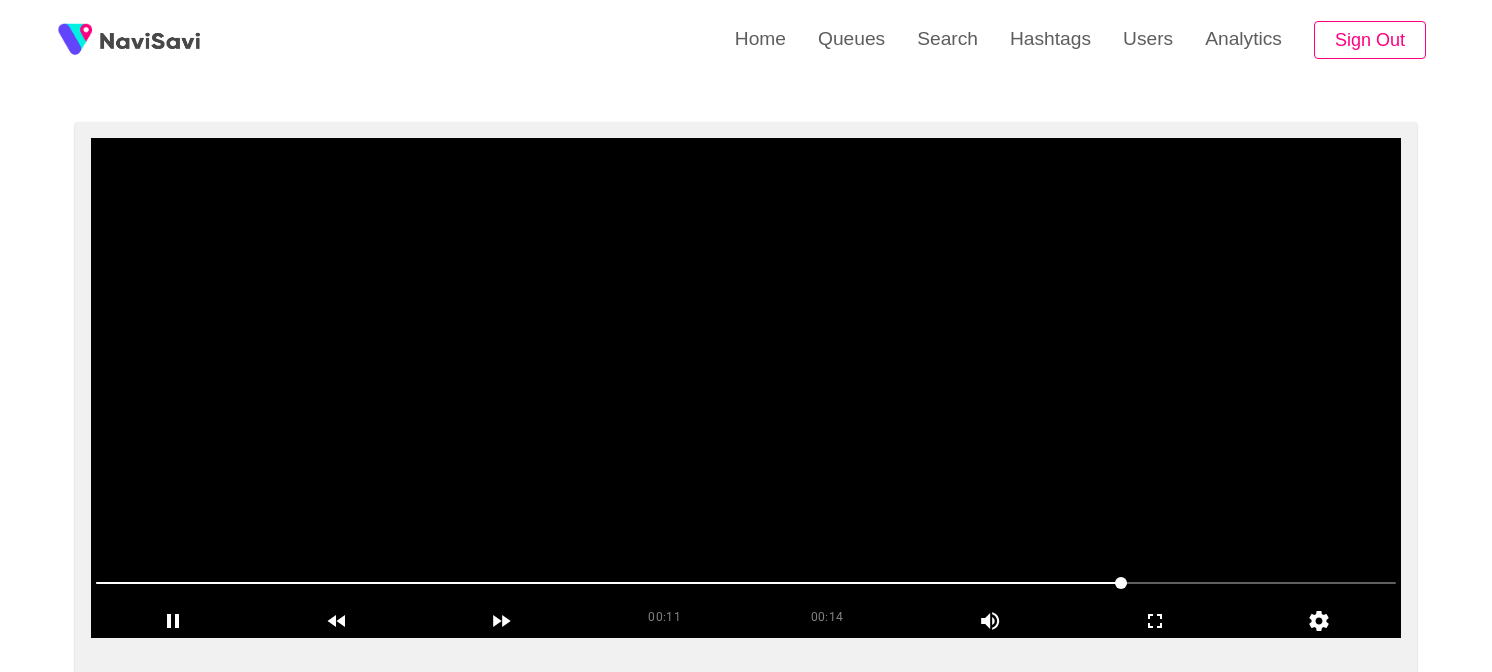click at bounding box center (746, 388) 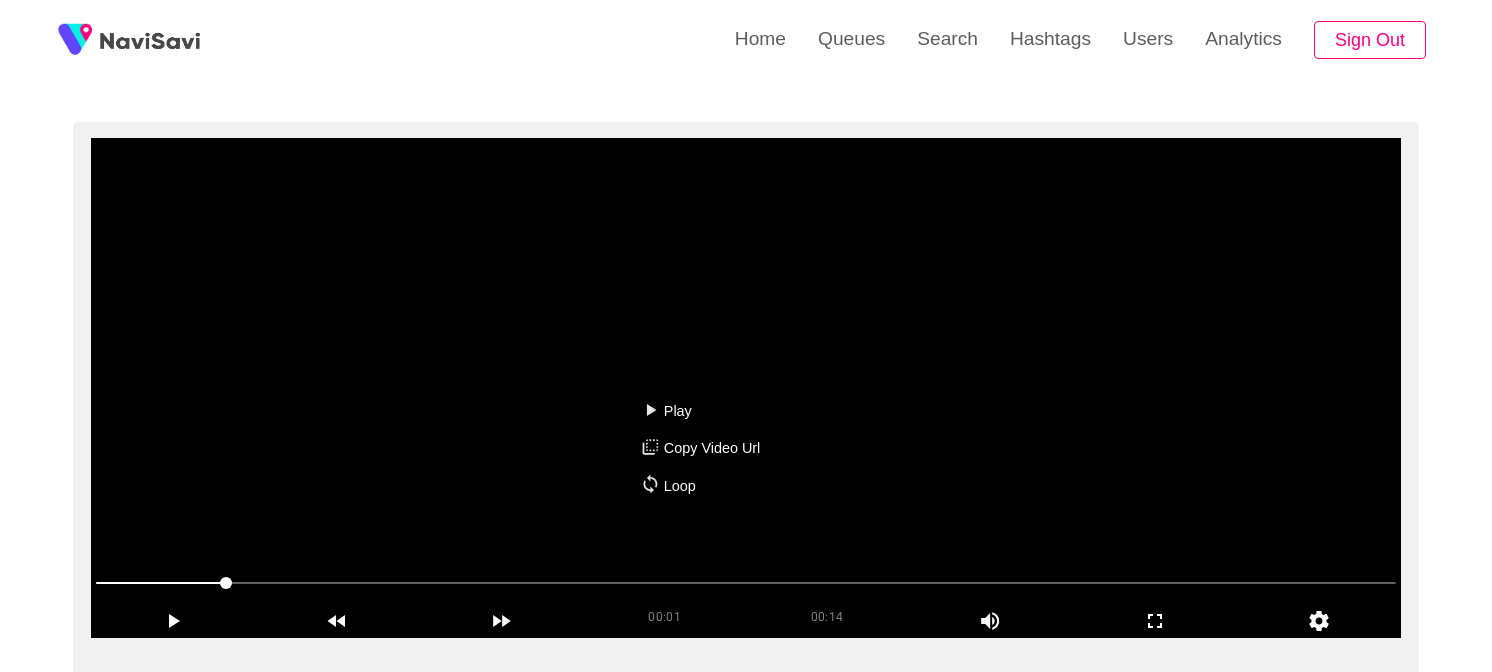 click on "Play Copy Video Url Loop" at bounding box center (746, 336) 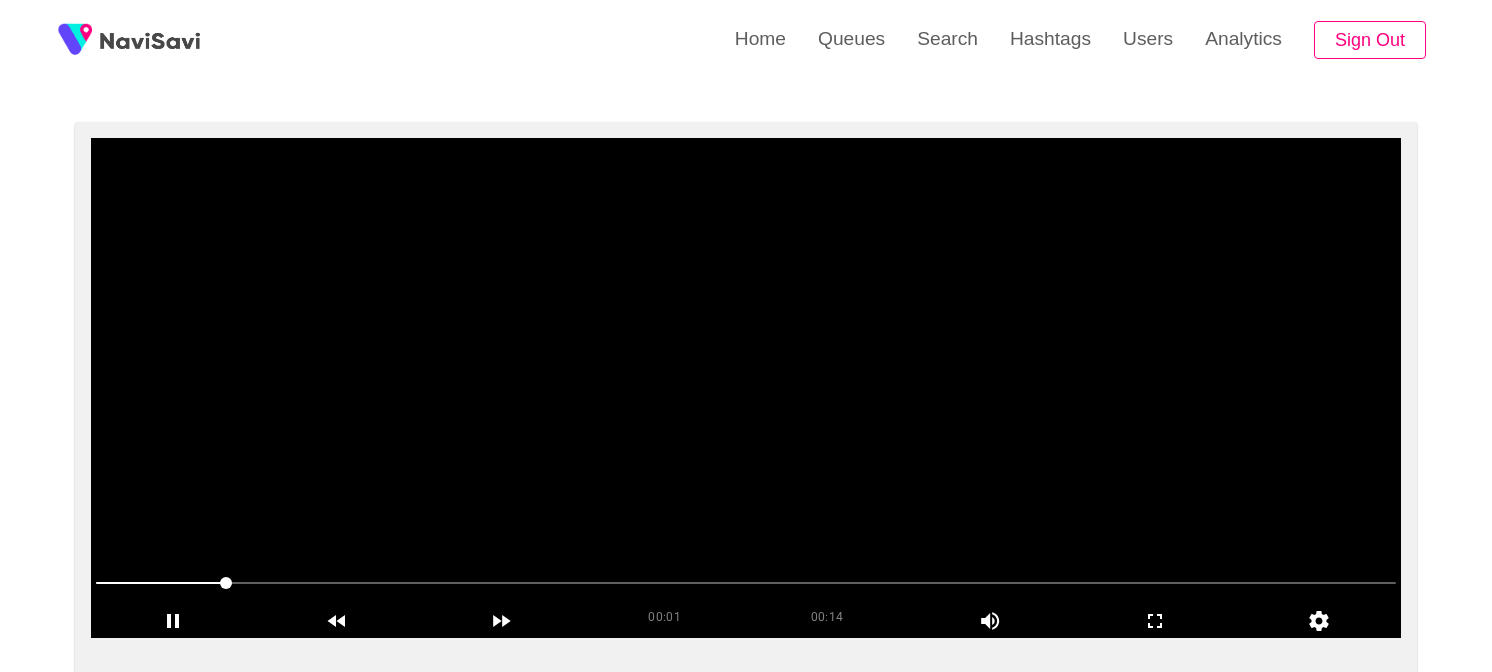 click at bounding box center [746, 388] 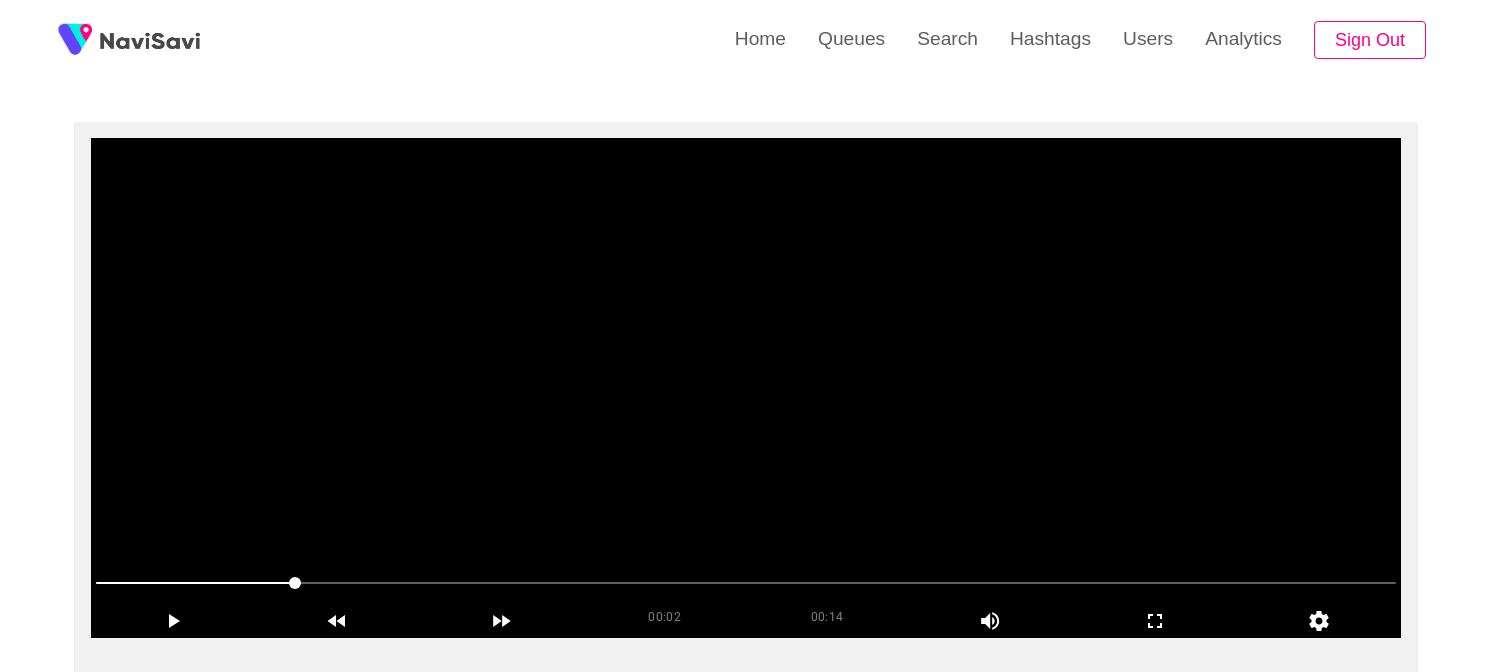 click at bounding box center [746, 388] 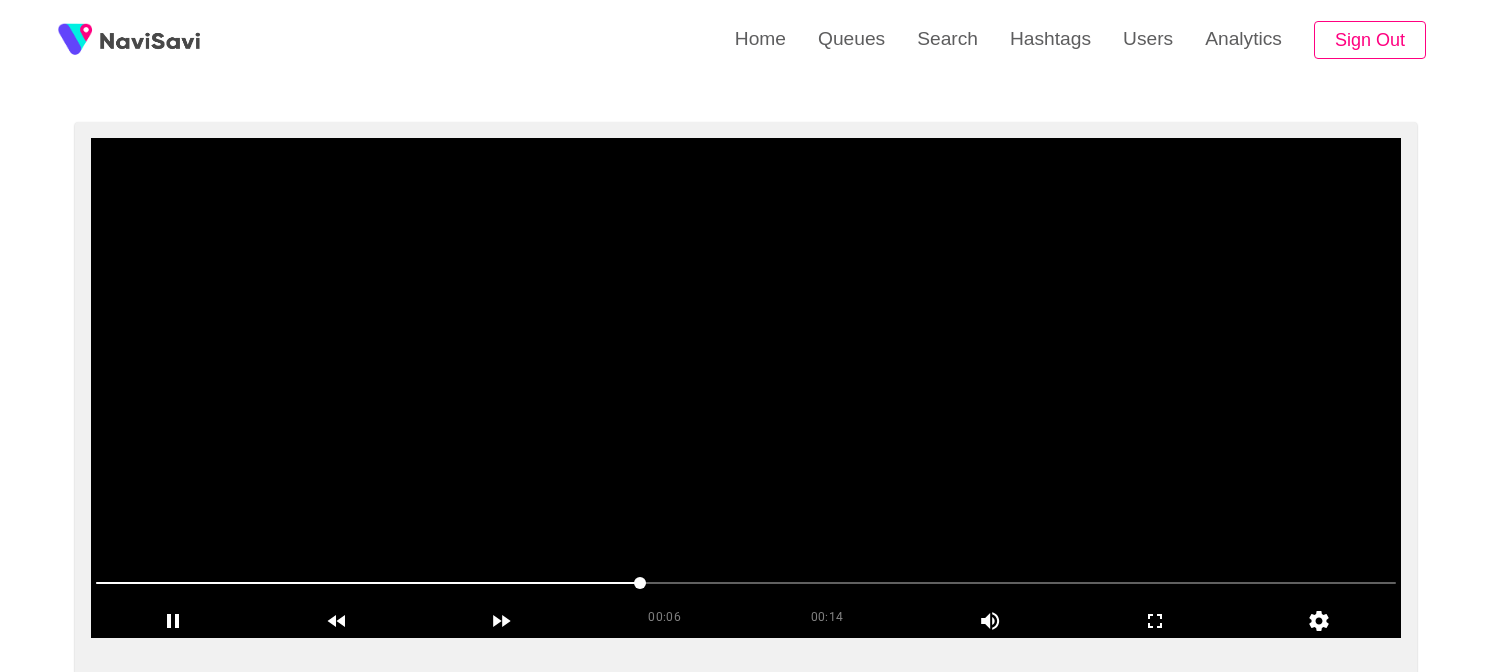 click at bounding box center [746, 388] 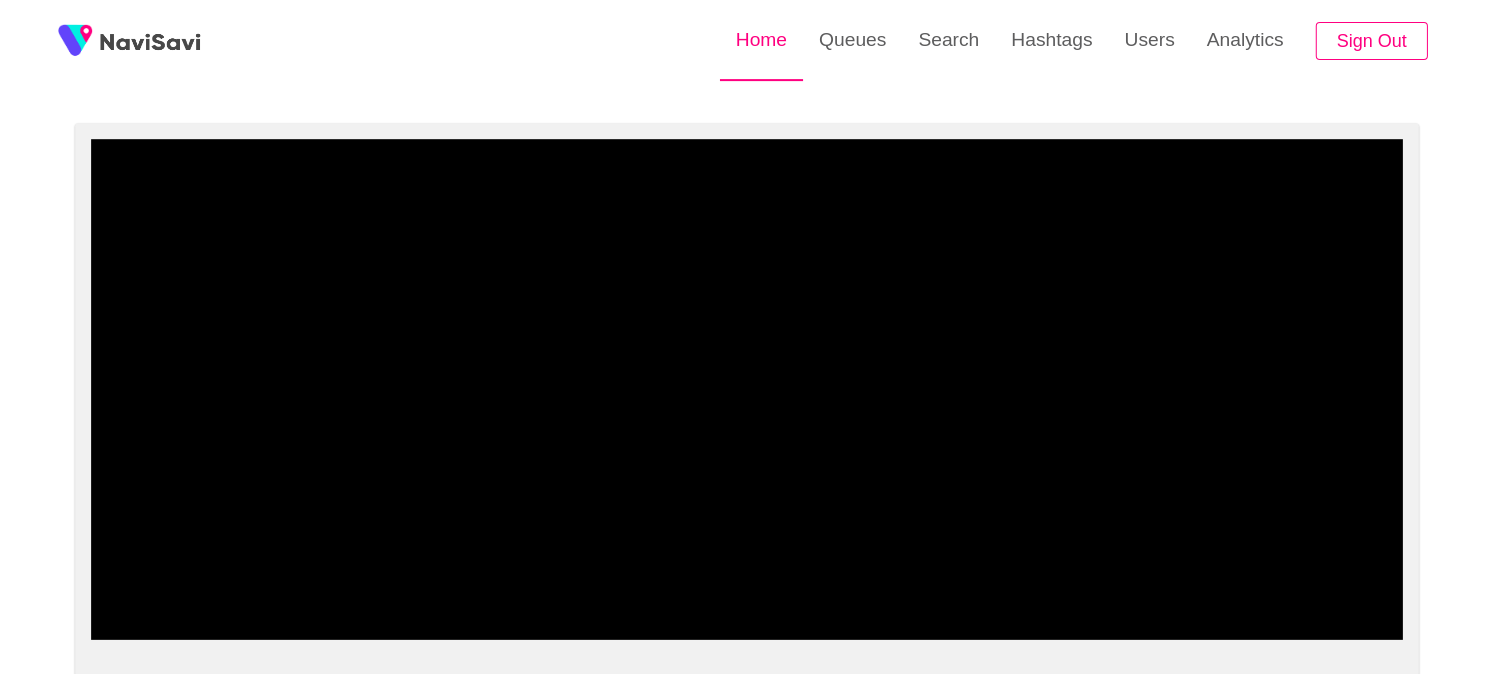 scroll, scrollTop: 127, scrollLeft: 0, axis: vertical 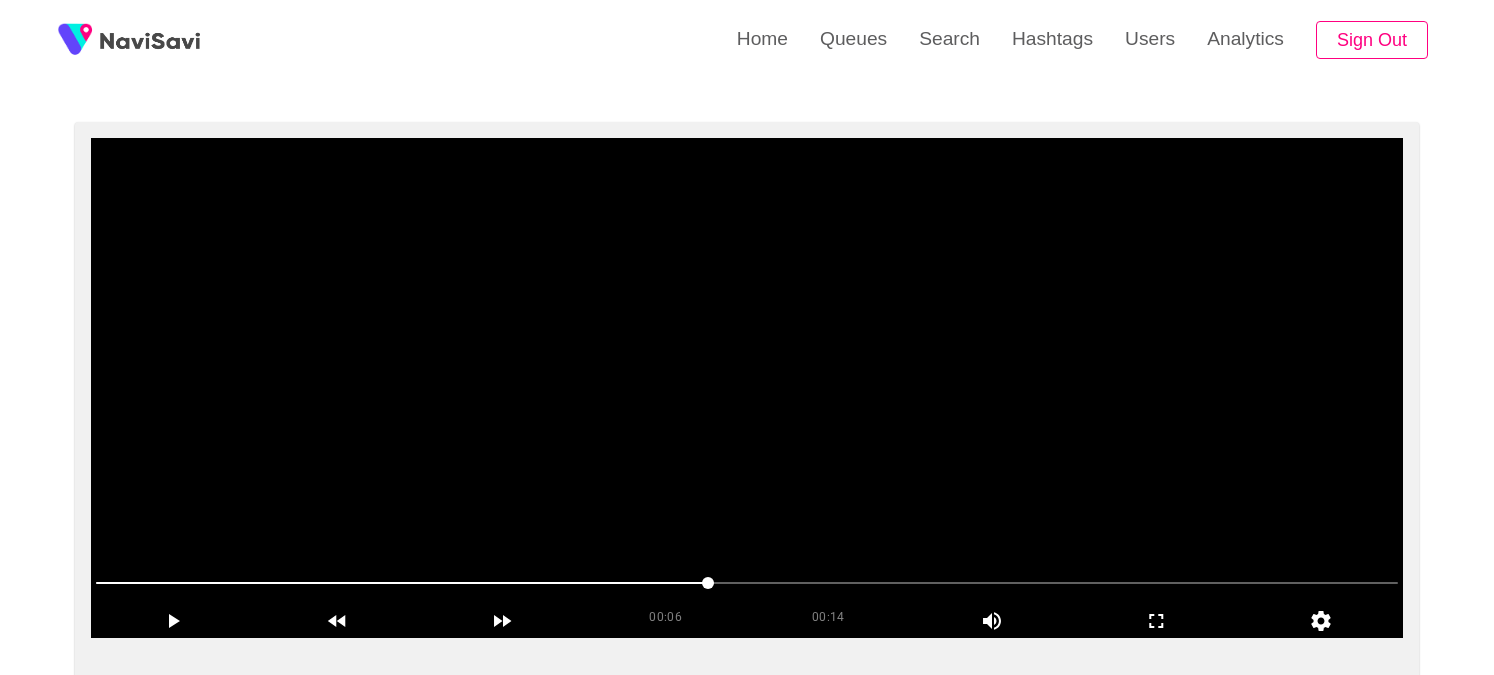 click at bounding box center (747, 388) 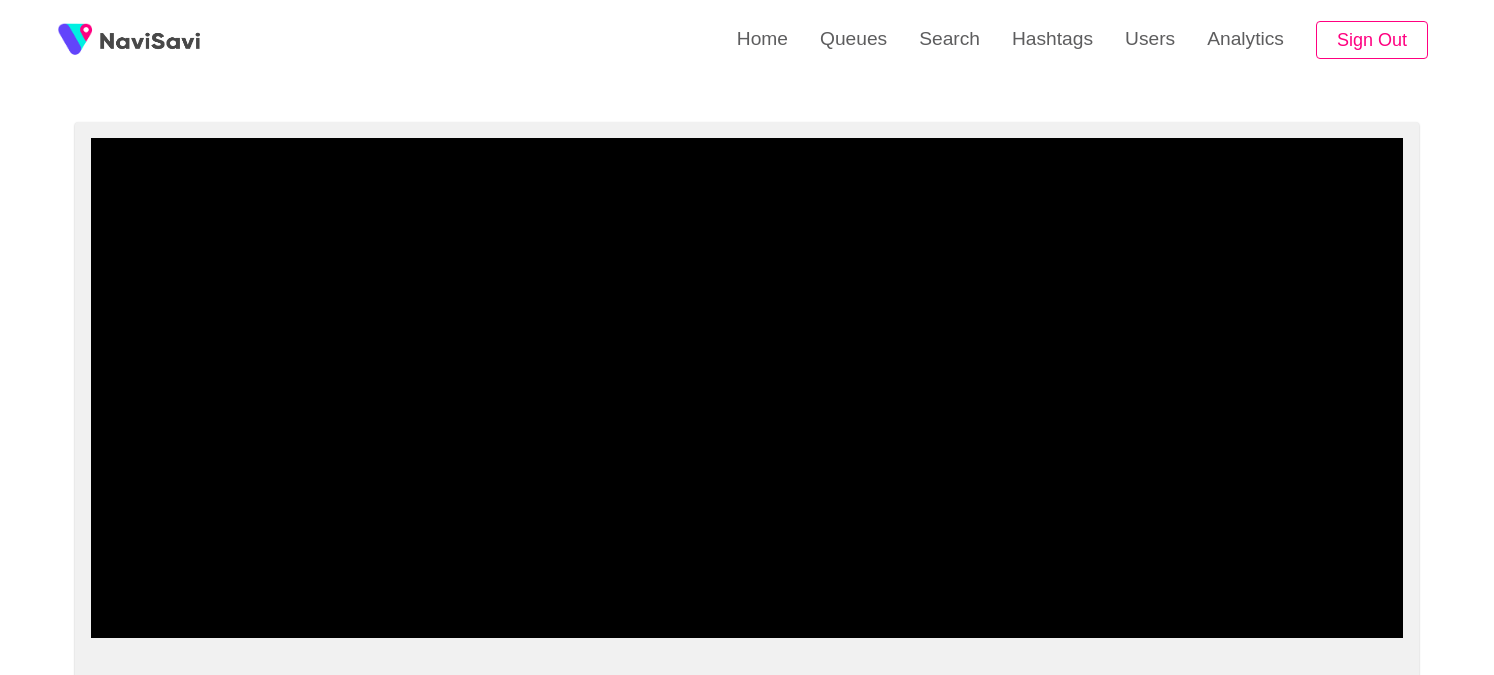 click at bounding box center (833, 583) 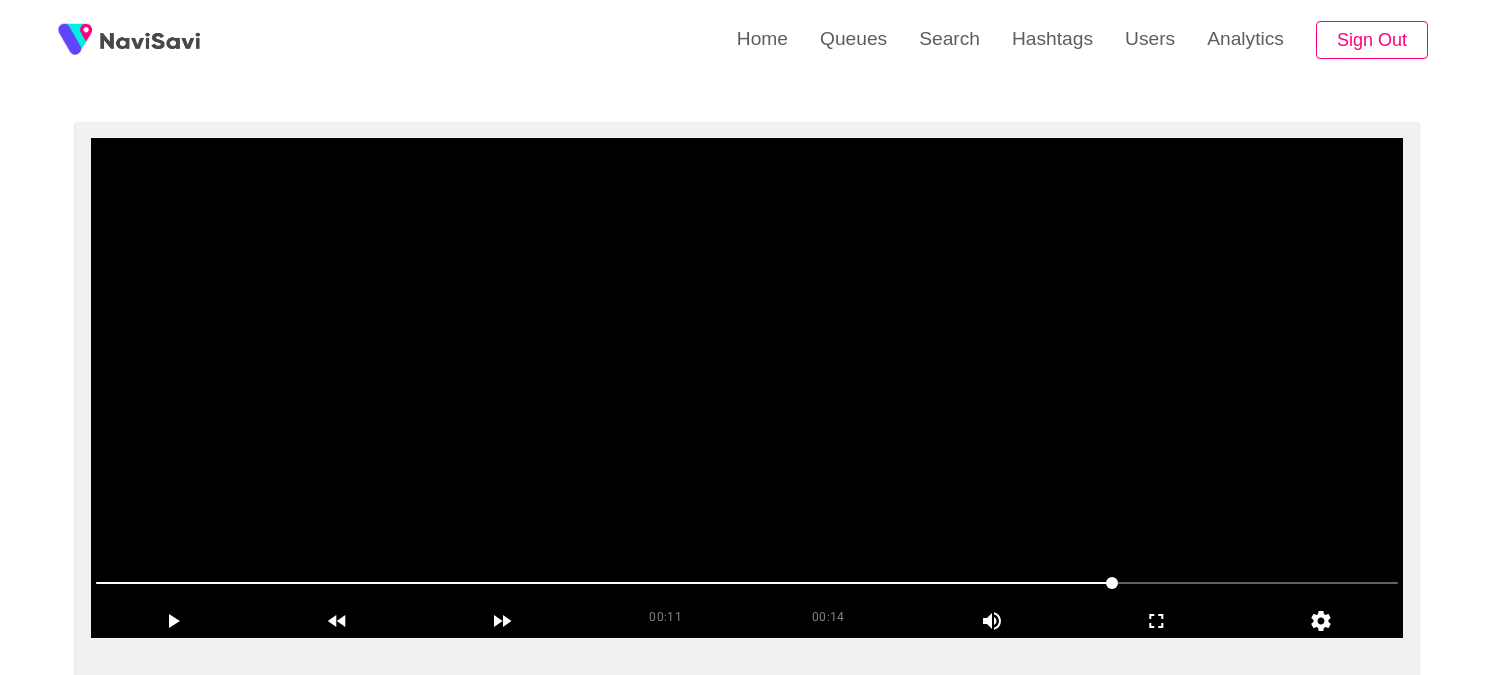 click at bounding box center (747, 388) 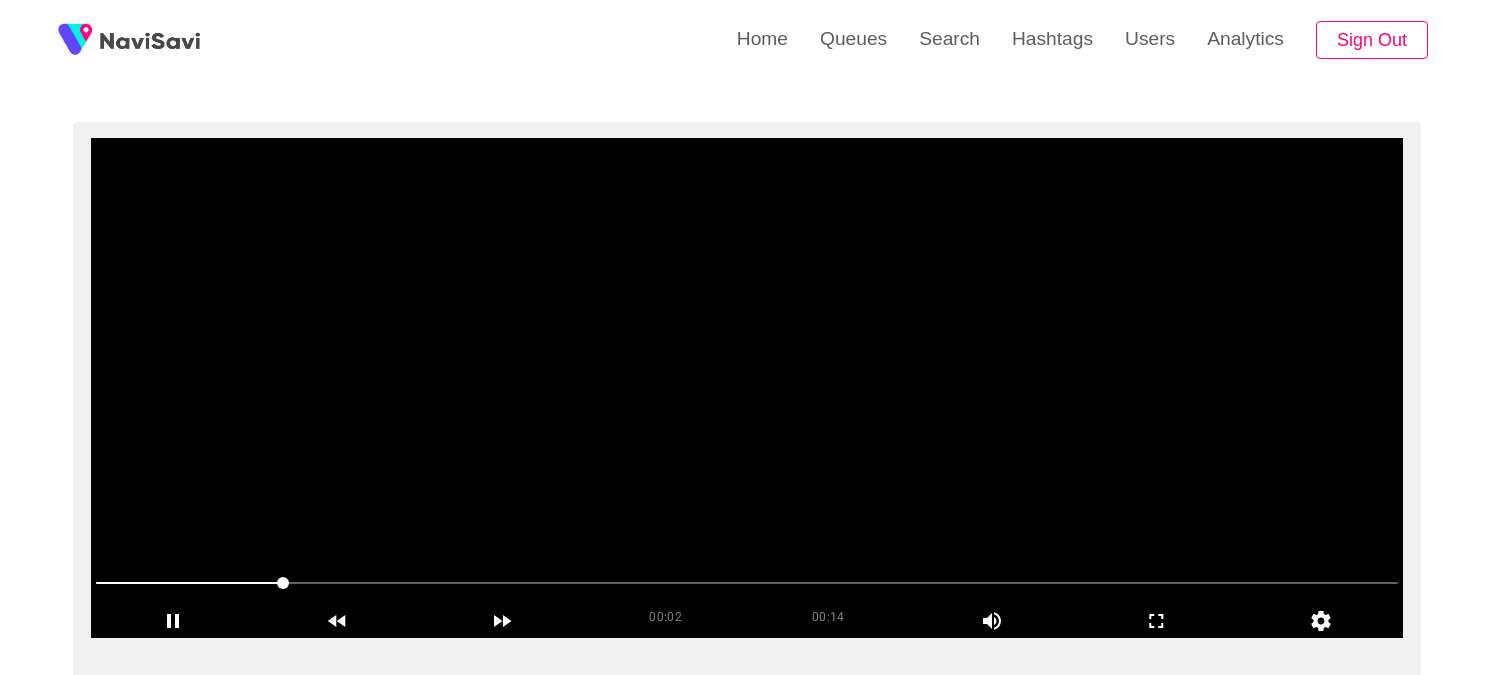 click at bounding box center (747, 388) 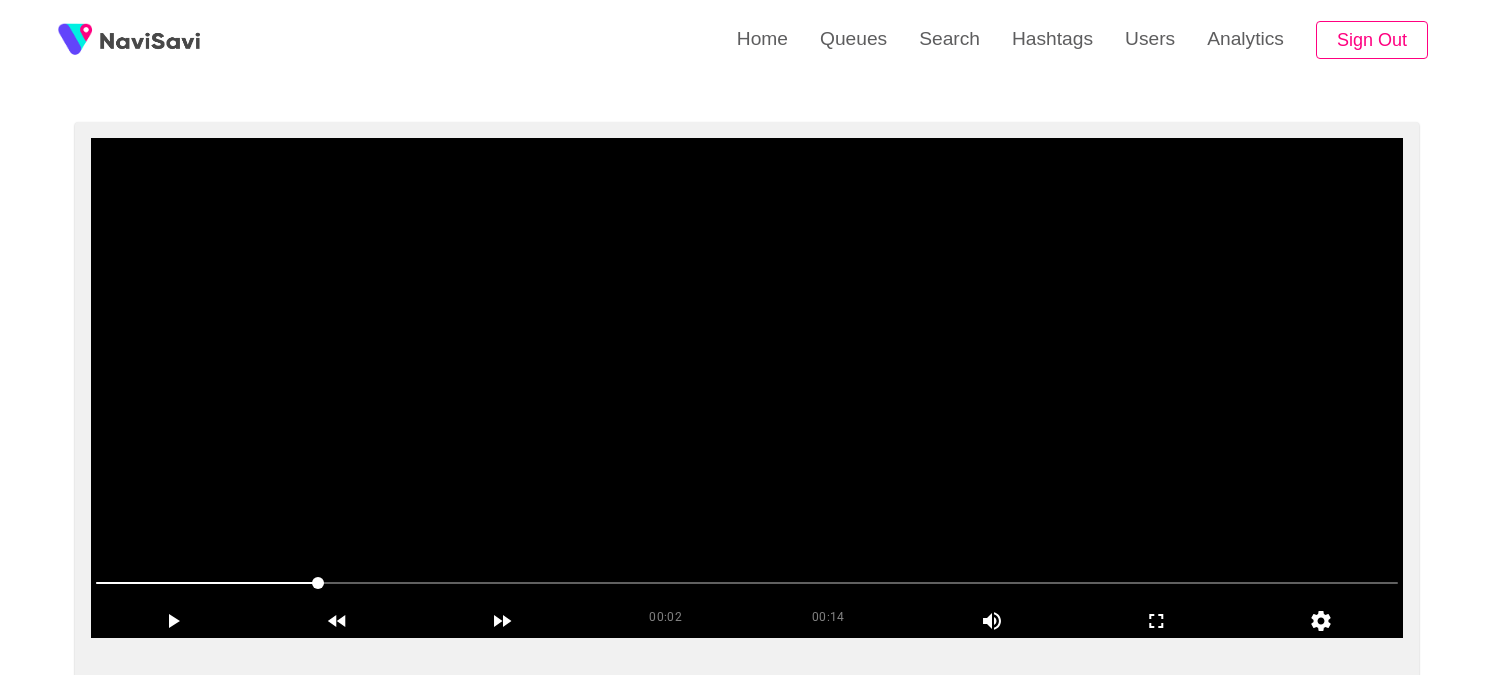 click at bounding box center (747, 388) 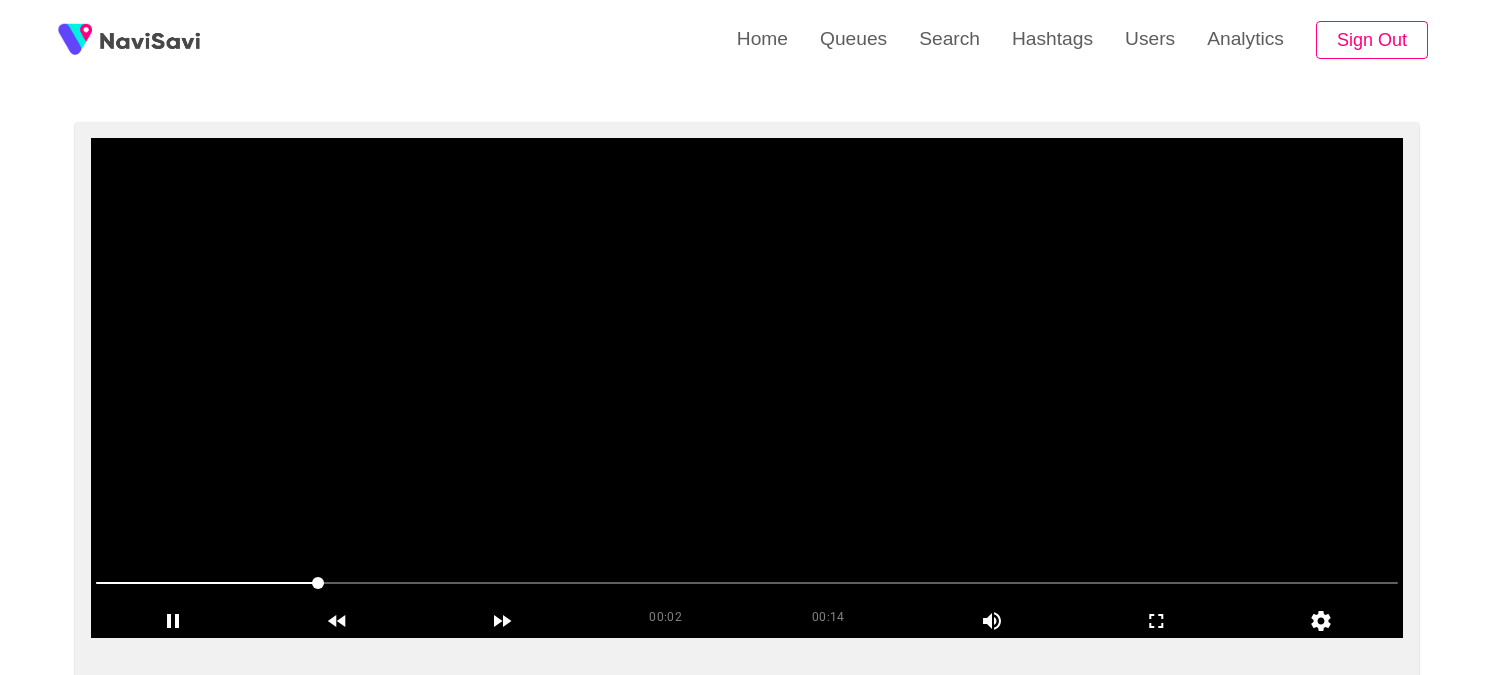 click at bounding box center (747, 388) 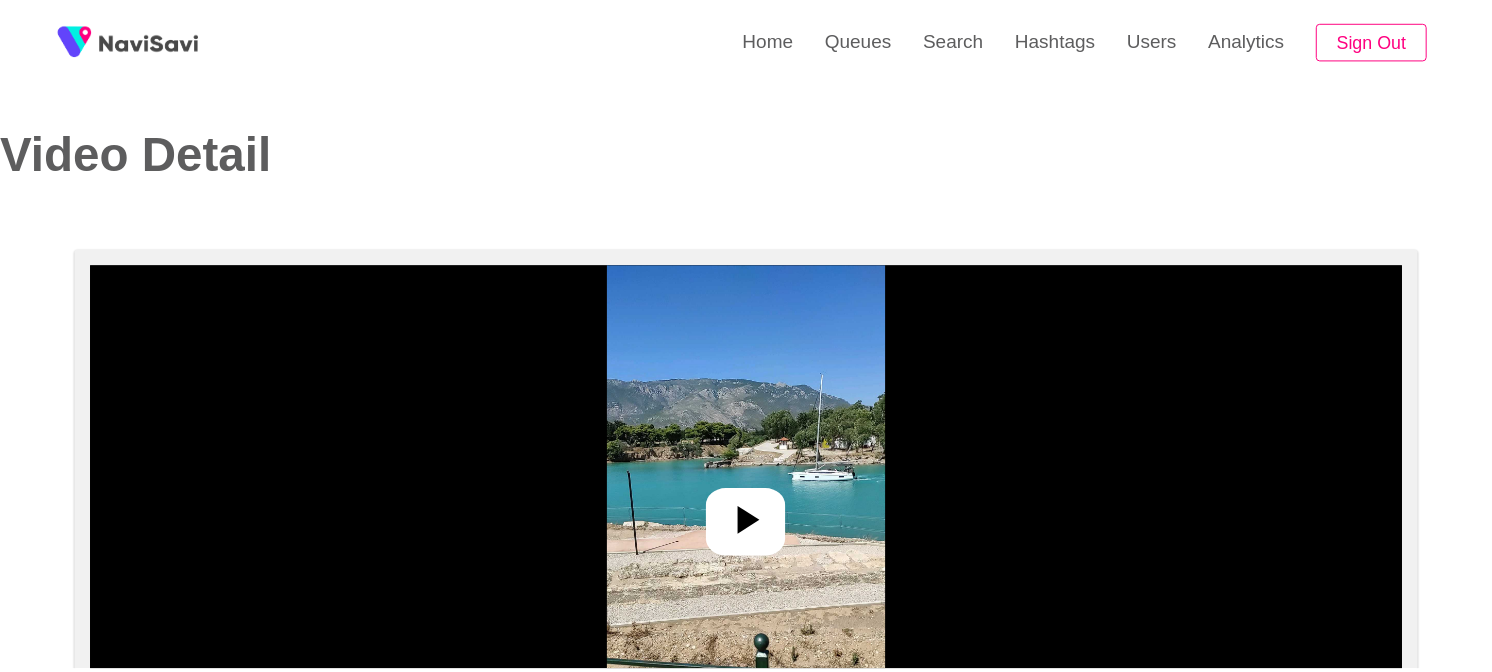 scroll, scrollTop: 0, scrollLeft: 0, axis: both 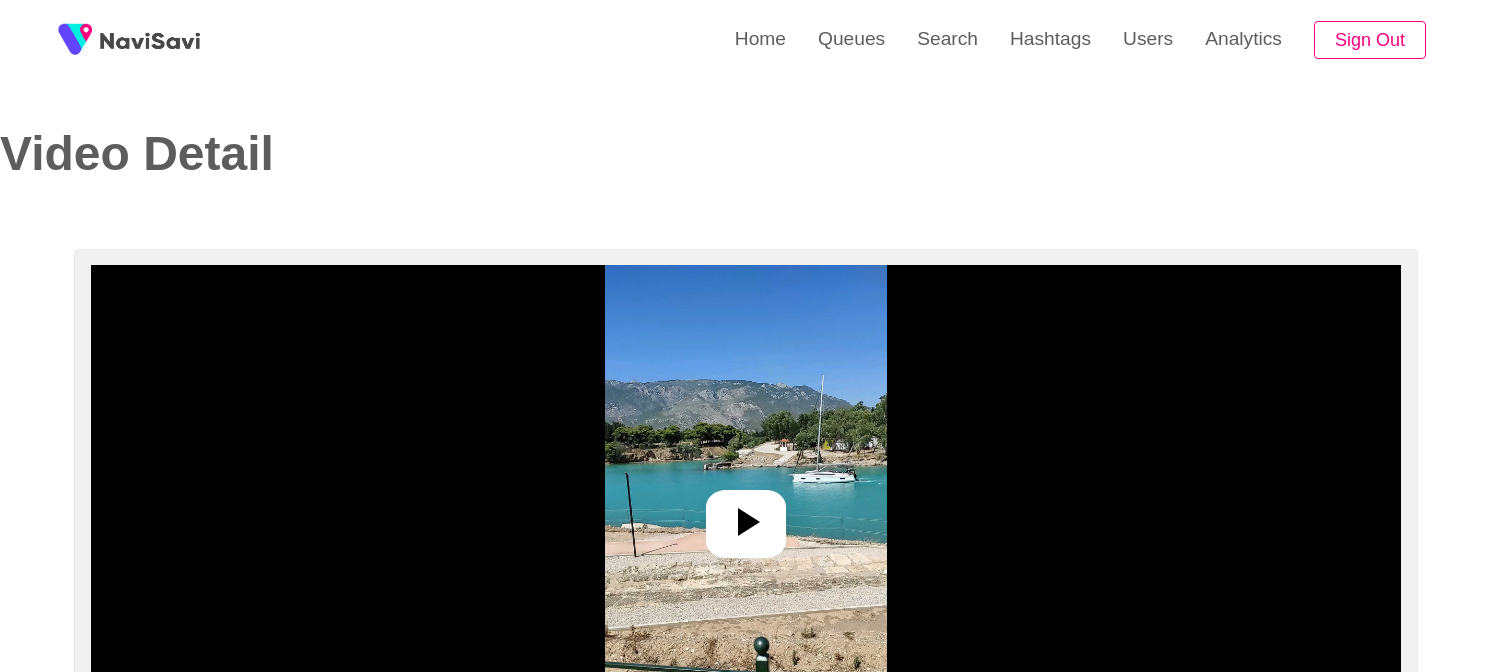 click at bounding box center [745, 515] 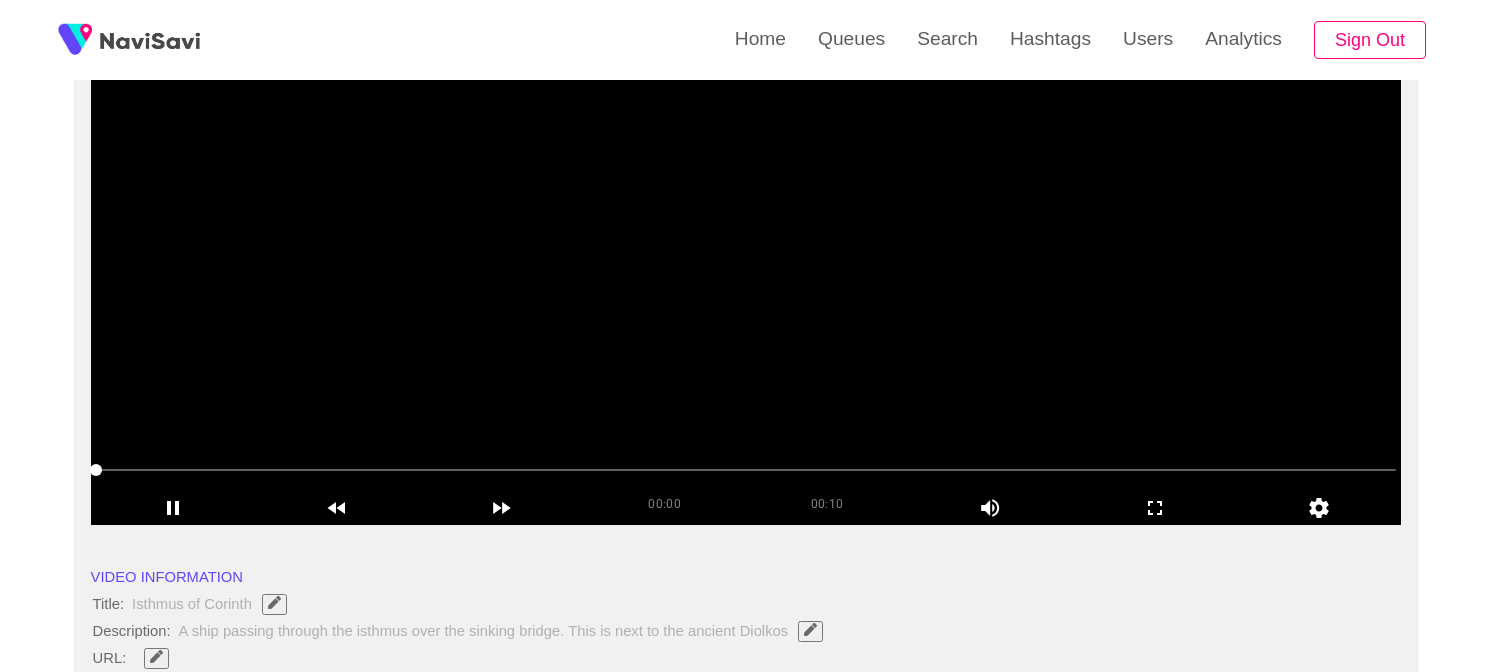 click at bounding box center (746, 275) 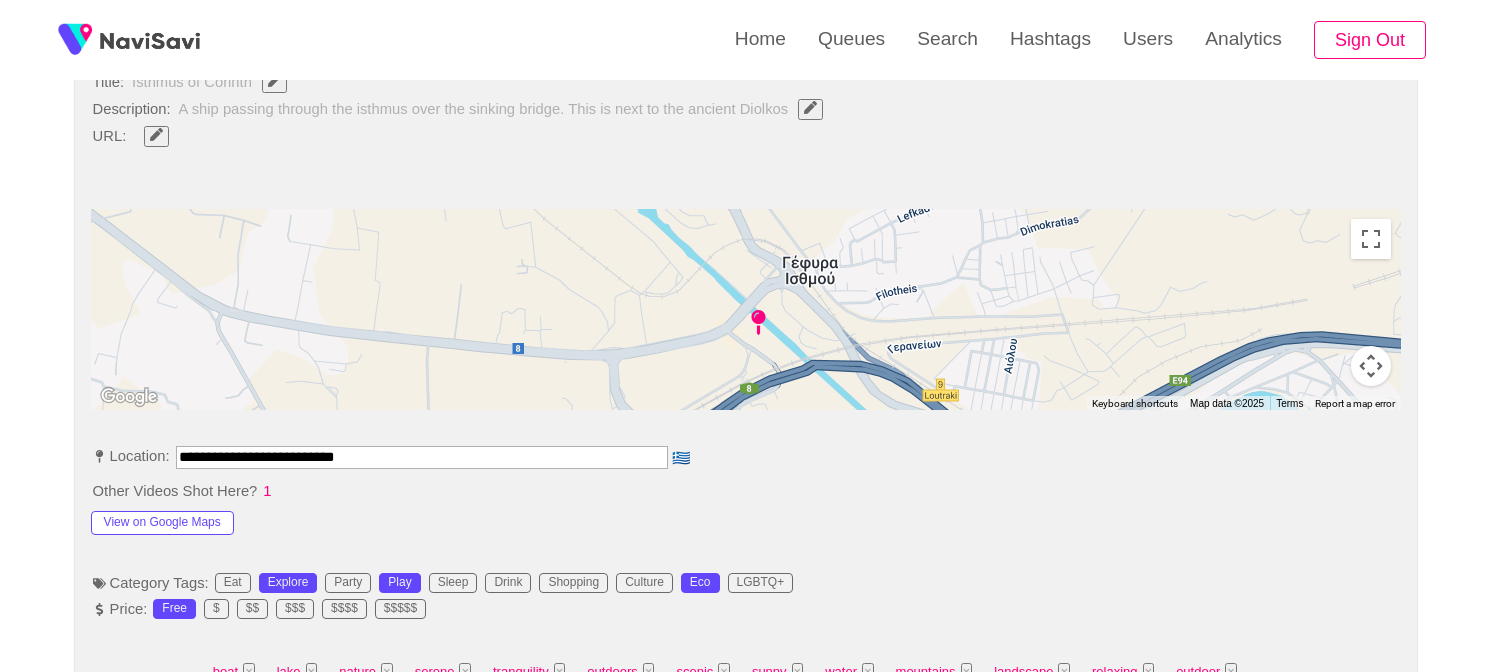 scroll, scrollTop: 772, scrollLeft: 0, axis: vertical 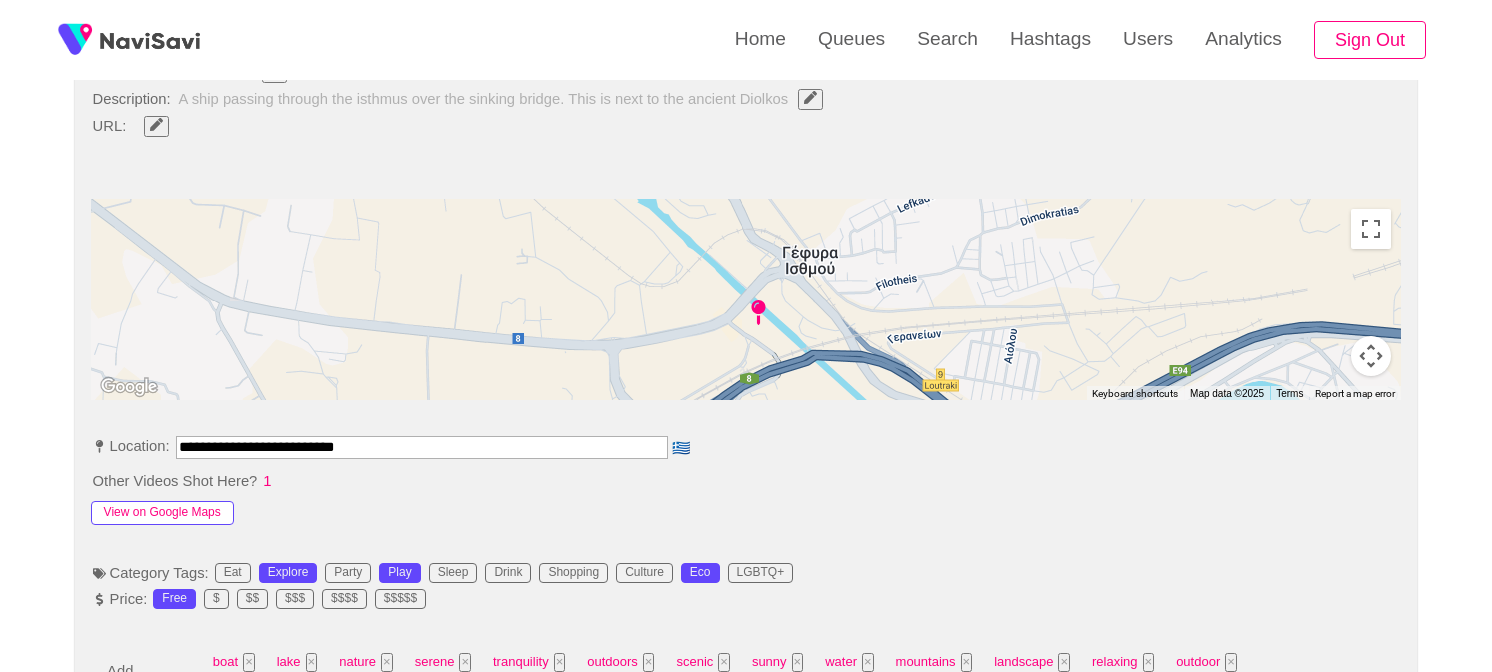 click on "View on Google Maps" at bounding box center [162, 513] 